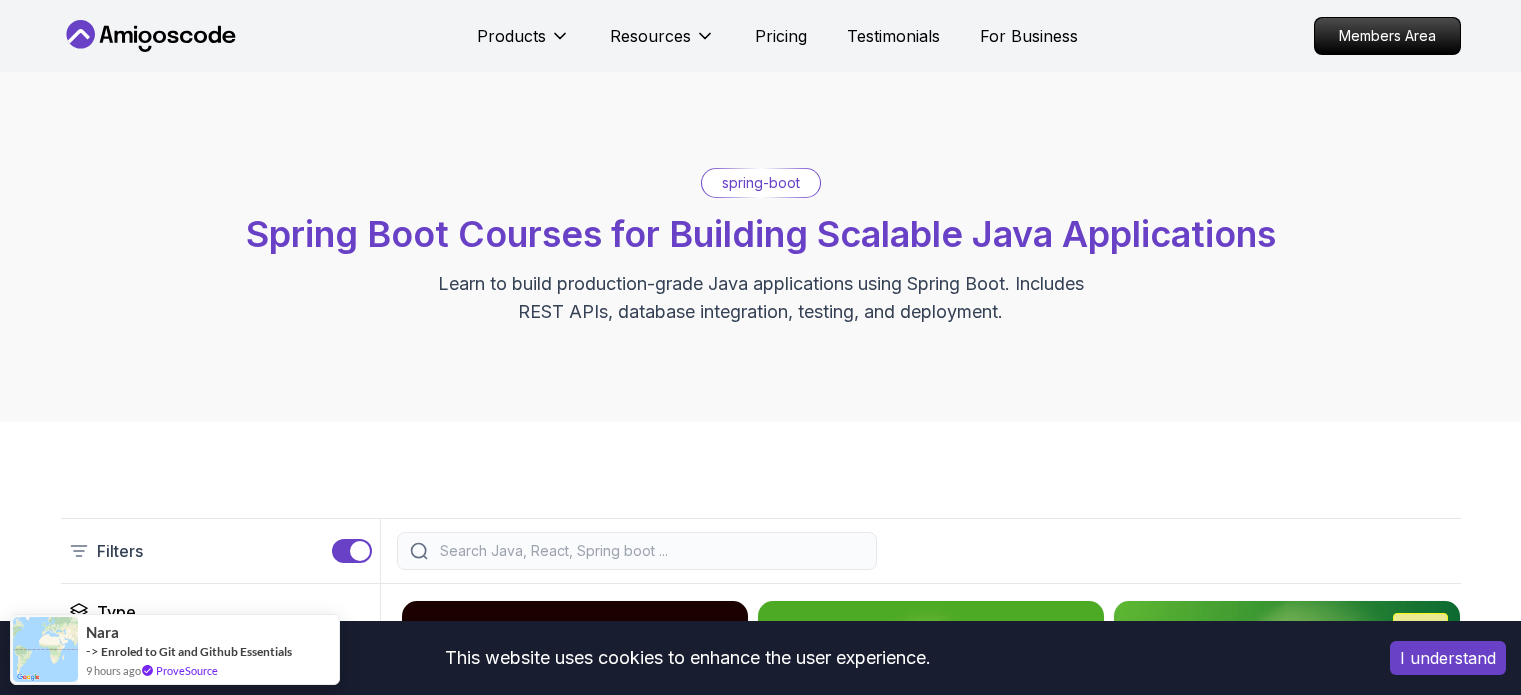 scroll, scrollTop: 0, scrollLeft: 0, axis: both 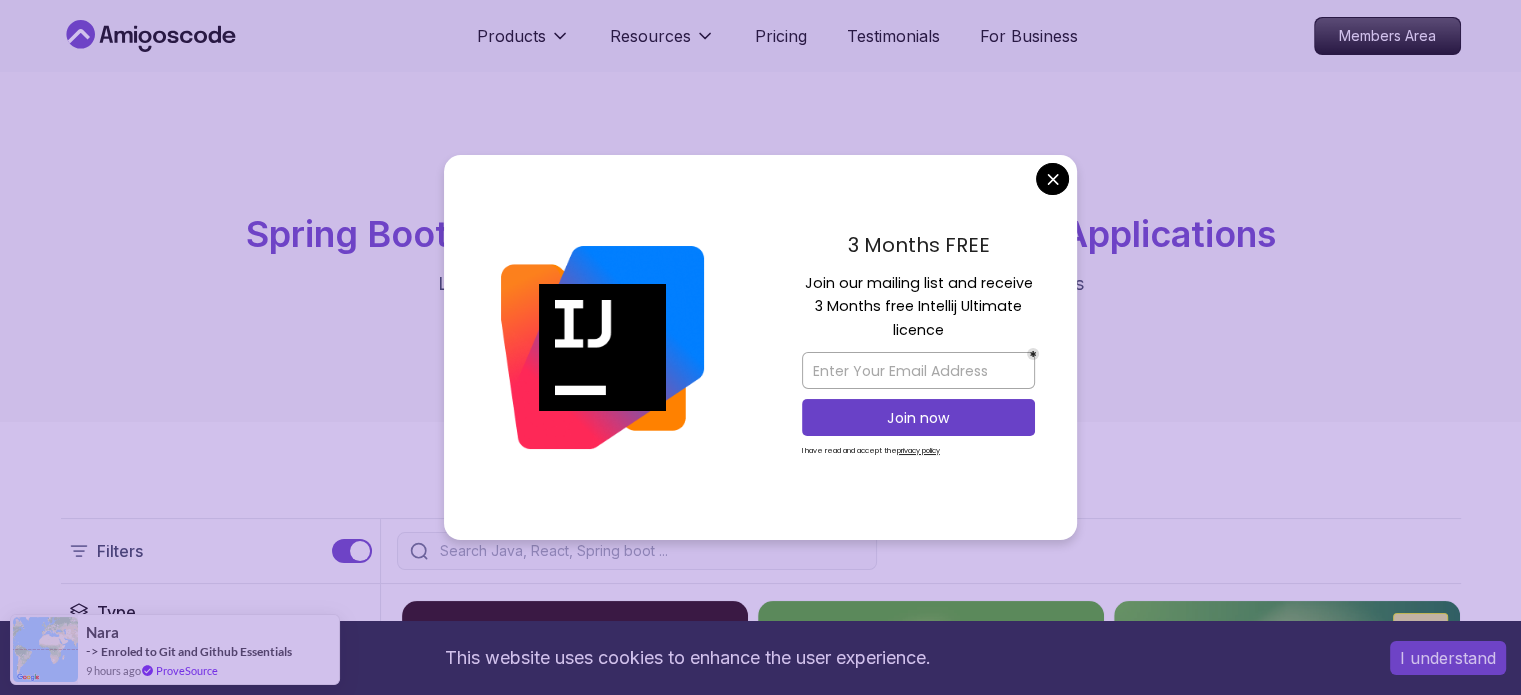 click on "This website uses cookies to enhance the user experience. I understand Products Resources Pricing Testimonials For Business Members Area Products Resources Pricing Testimonials For Business Members Area spring-boot Spring Boot Courses for Building Scalable Java Applications Learn to build production-grade Java applications using Spring Boot. Includes REST APIs, database integration, testing, and deployment. Filters Filters Type Course Build Price Pro Free Instructors [PERSON_NAME] [PERSON_NAME] Duration 0-1 Hour 1-3 Hours +3 Hours Track Front End Back End Dev Ops Full Stack Level Junior Mid-level Senior 5.18h Advanced Spring Boot Pro Dive deep into Spring Boot with our advanced course, designed to take your skills from intermediate to expert level. 3.30h Building APIs with Spring Boot Pro Learn to build robust, scalable APIs with Spring Boot, mastering REST principles, JSON handling, and embedded server configuration. 1.67h NEW Spring Boot for Beginners 6.65h NEW Spring Data JPA Pro 2.73h JUST RELEASED Pro 1.45h" at bounding box center (760, 1463) 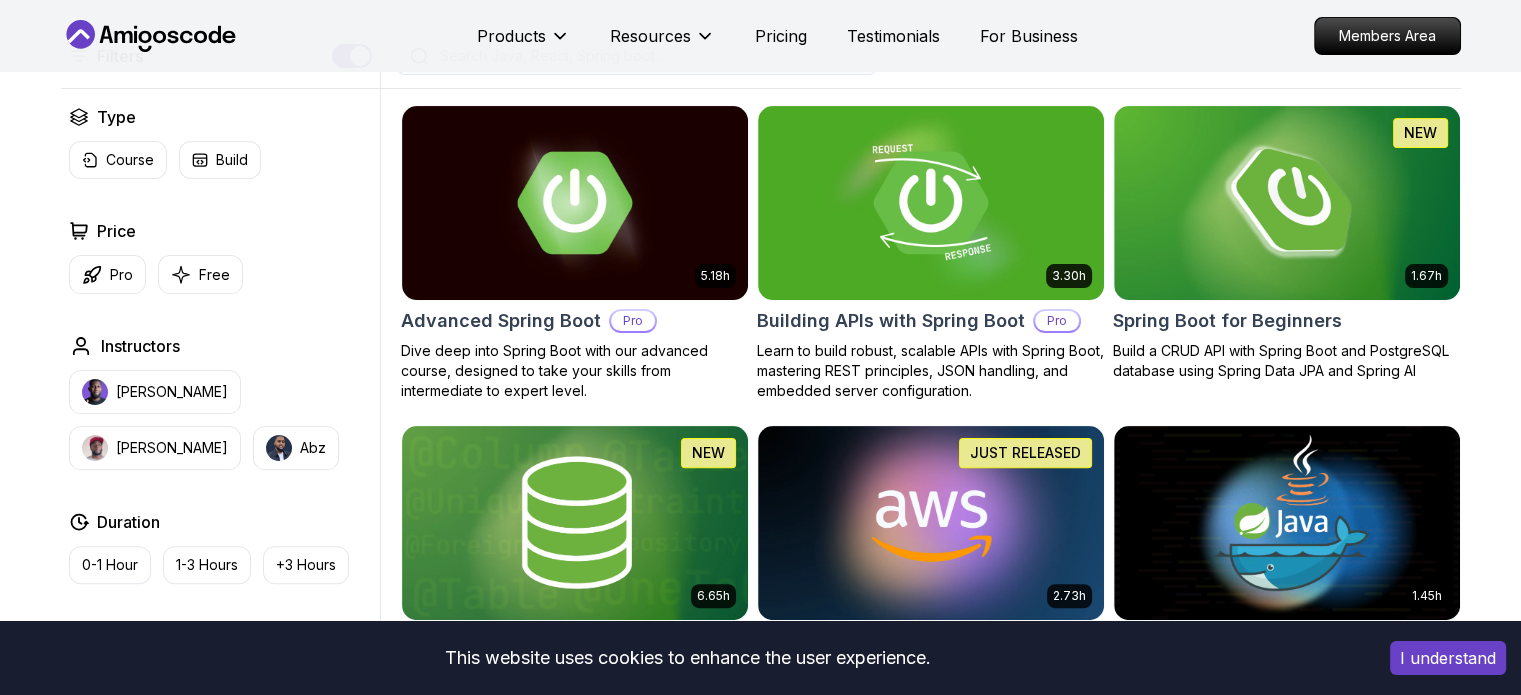 scroll, scrollTop: 400, scrollLeft: 0, axis: vertical 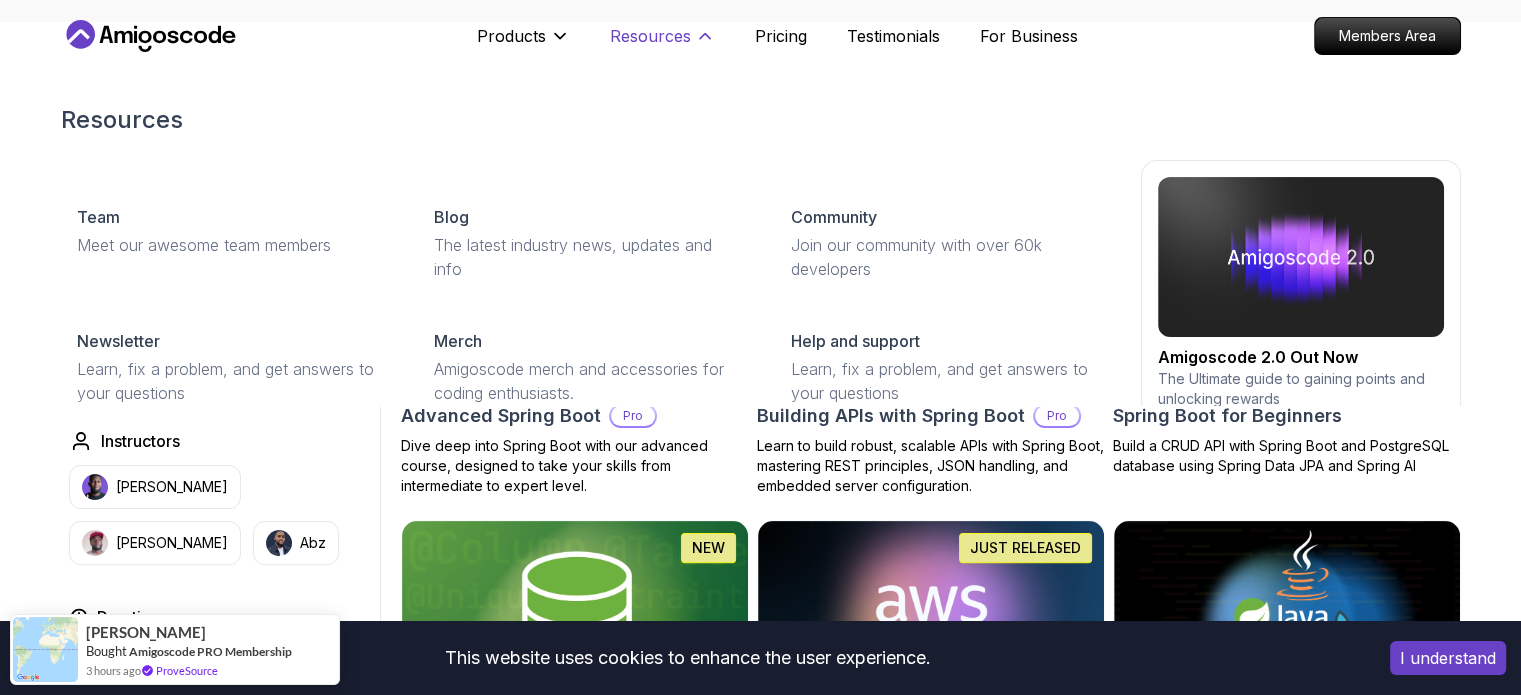 click on "Resources" at bounding box center (650, 36) 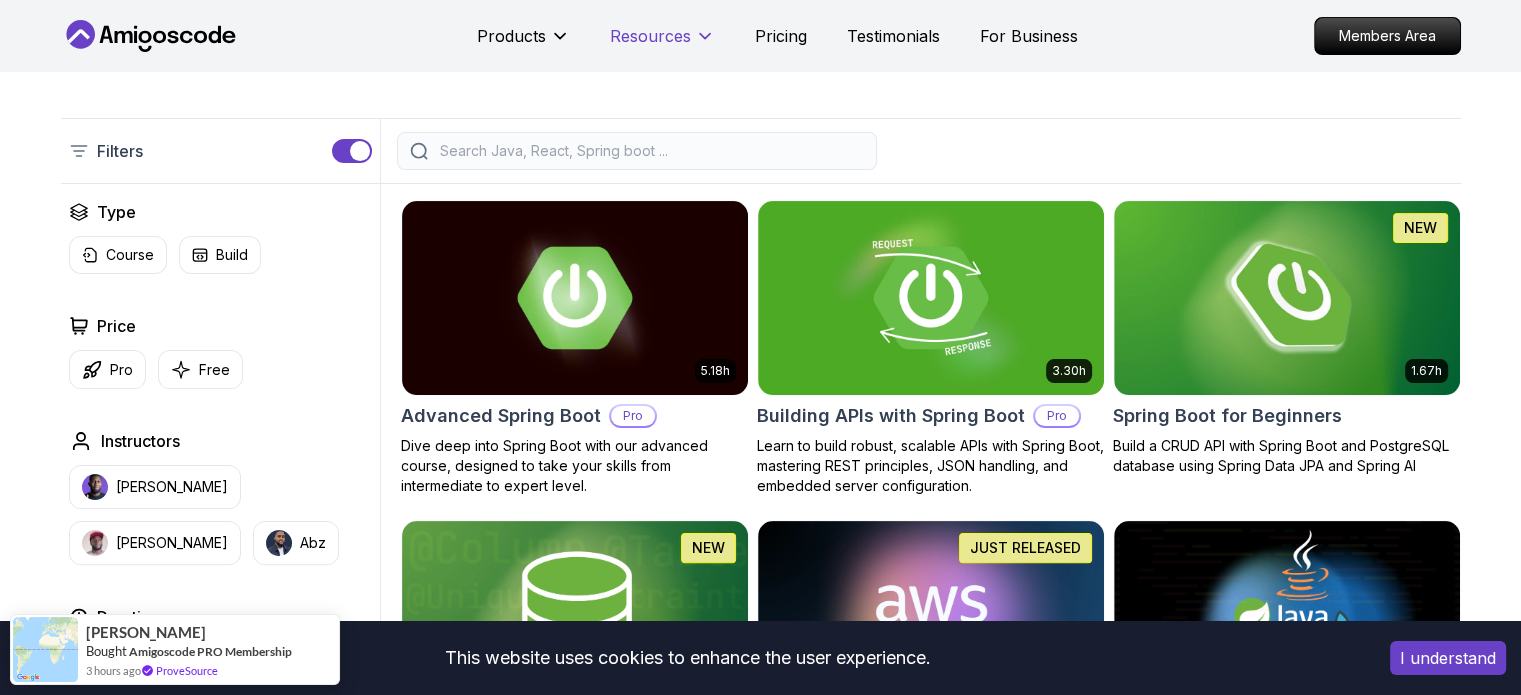 click on "Resources" at bounding box center (650, 36) 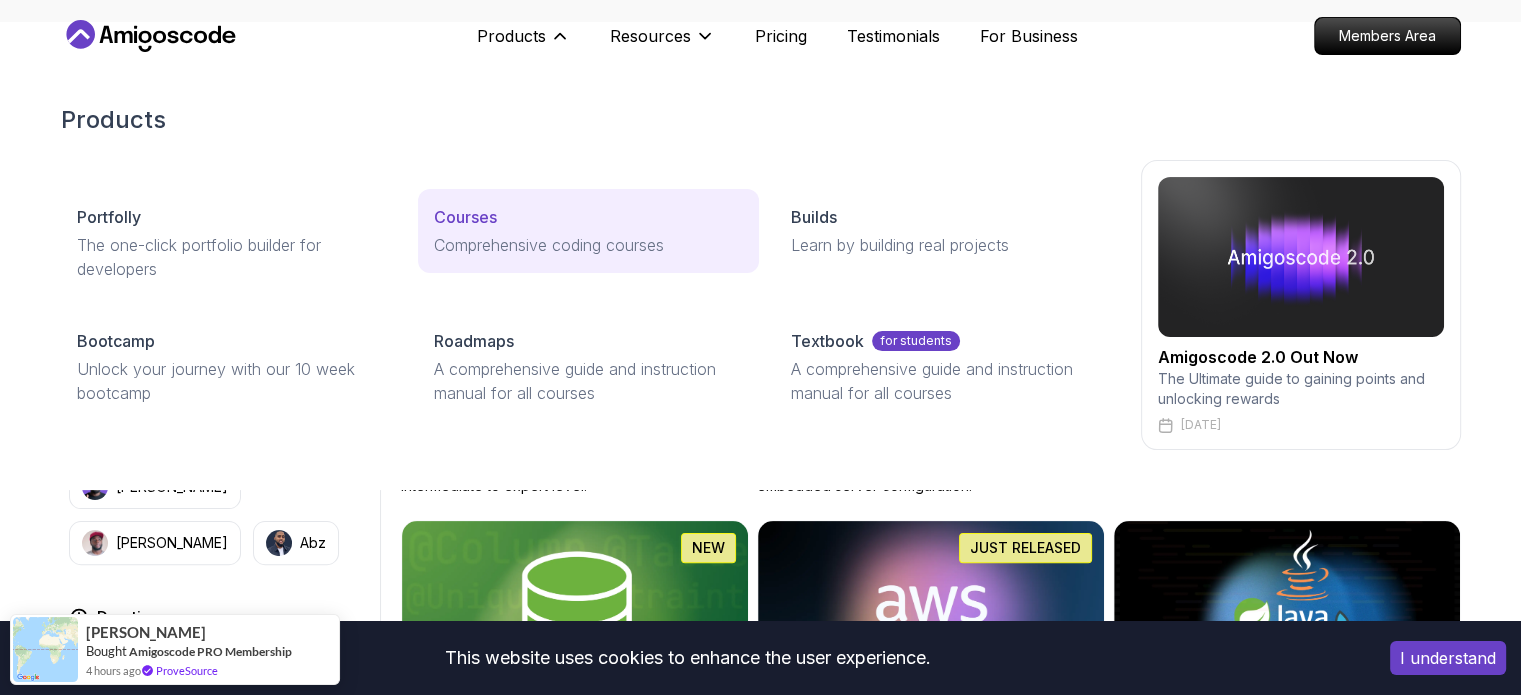 click on "Comprehensive coding courses" at bounding box center [588, 245] 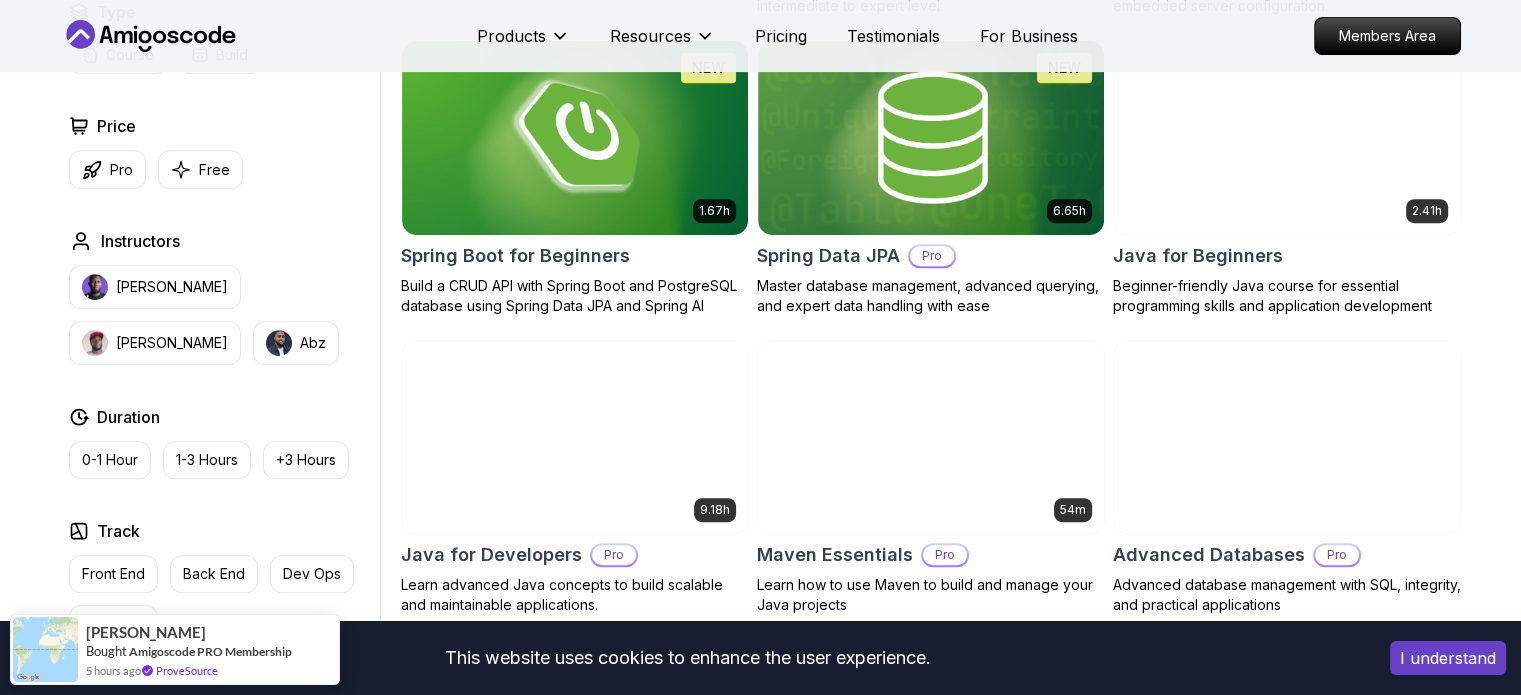 scroll, scrollTop: 900, scrollLeft: 0, axis: vertical 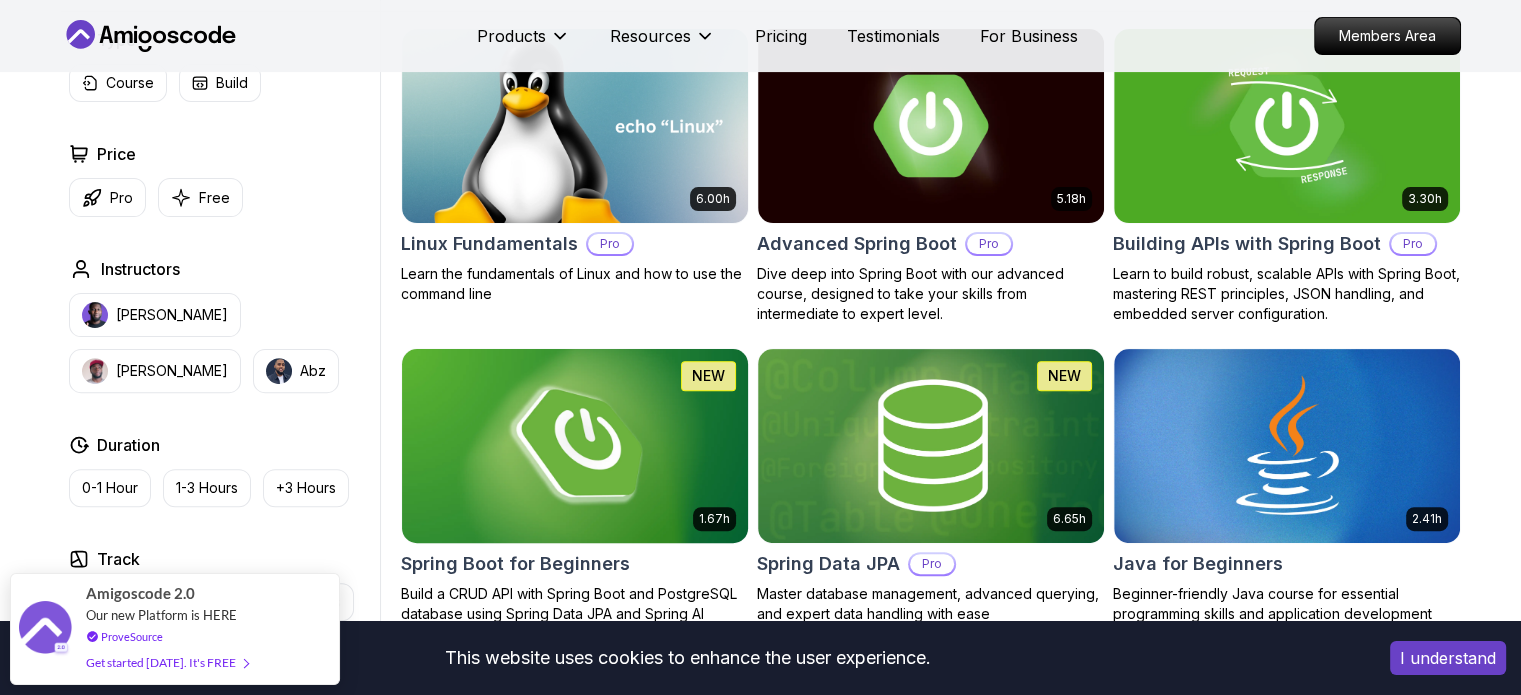click at bounding box center (574, 445) 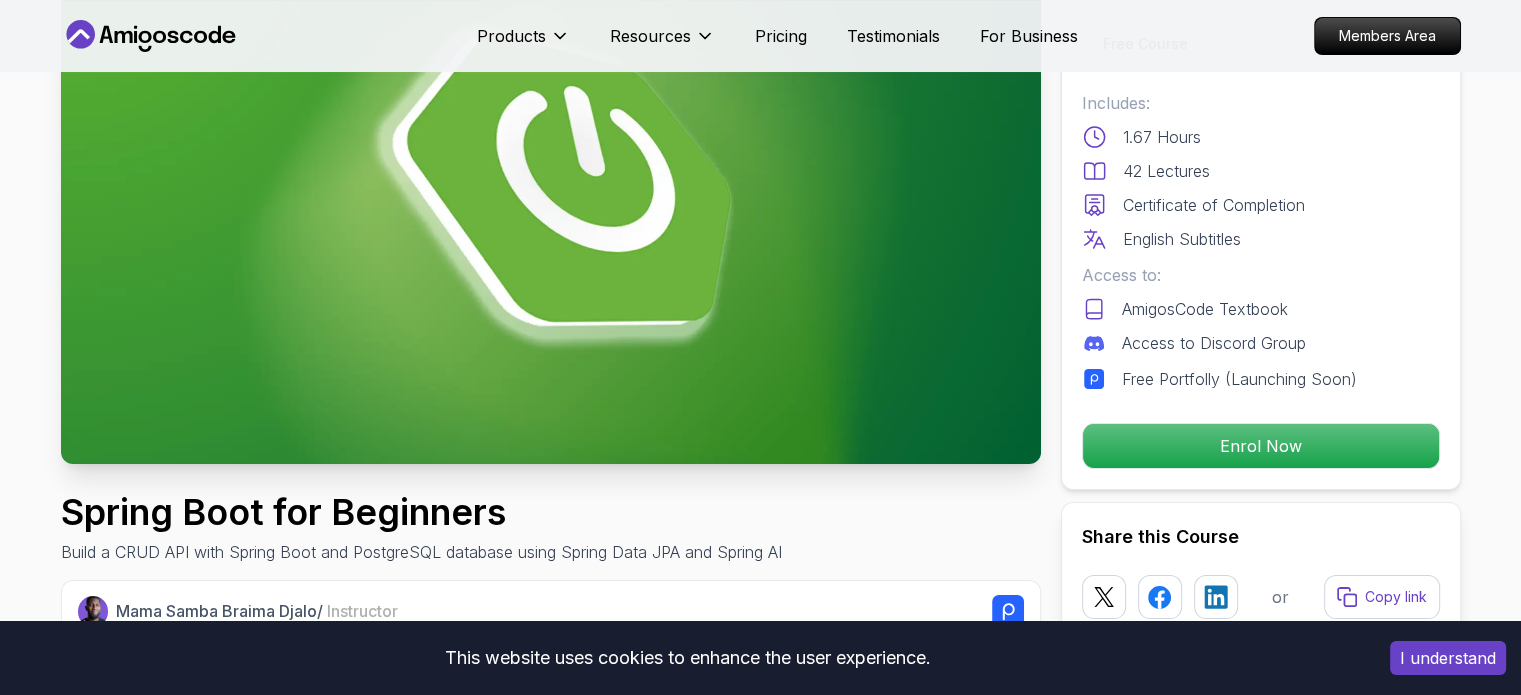 scroll, scrollTop: 200, scrollLeft: 0, axis: vertical 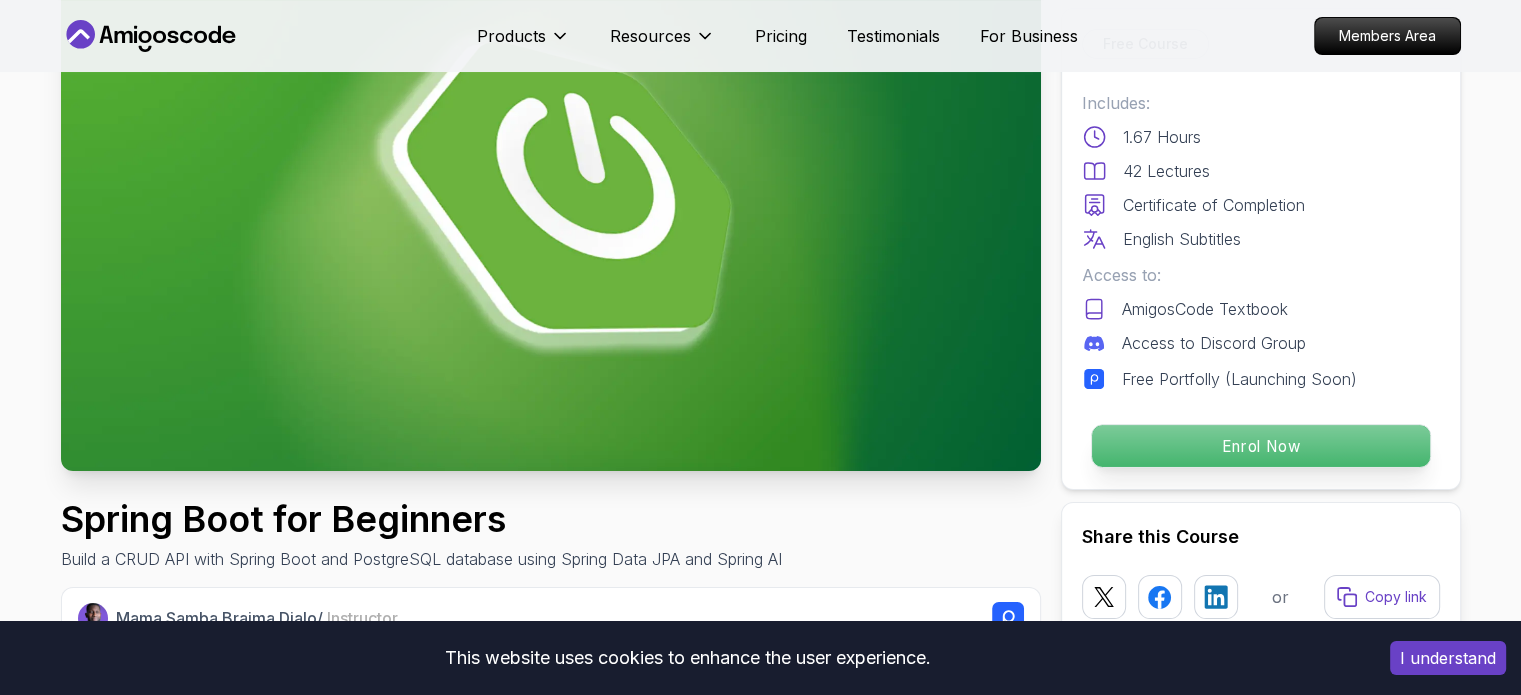 click on "Enrol Now" at bounding box center (1260, 446) 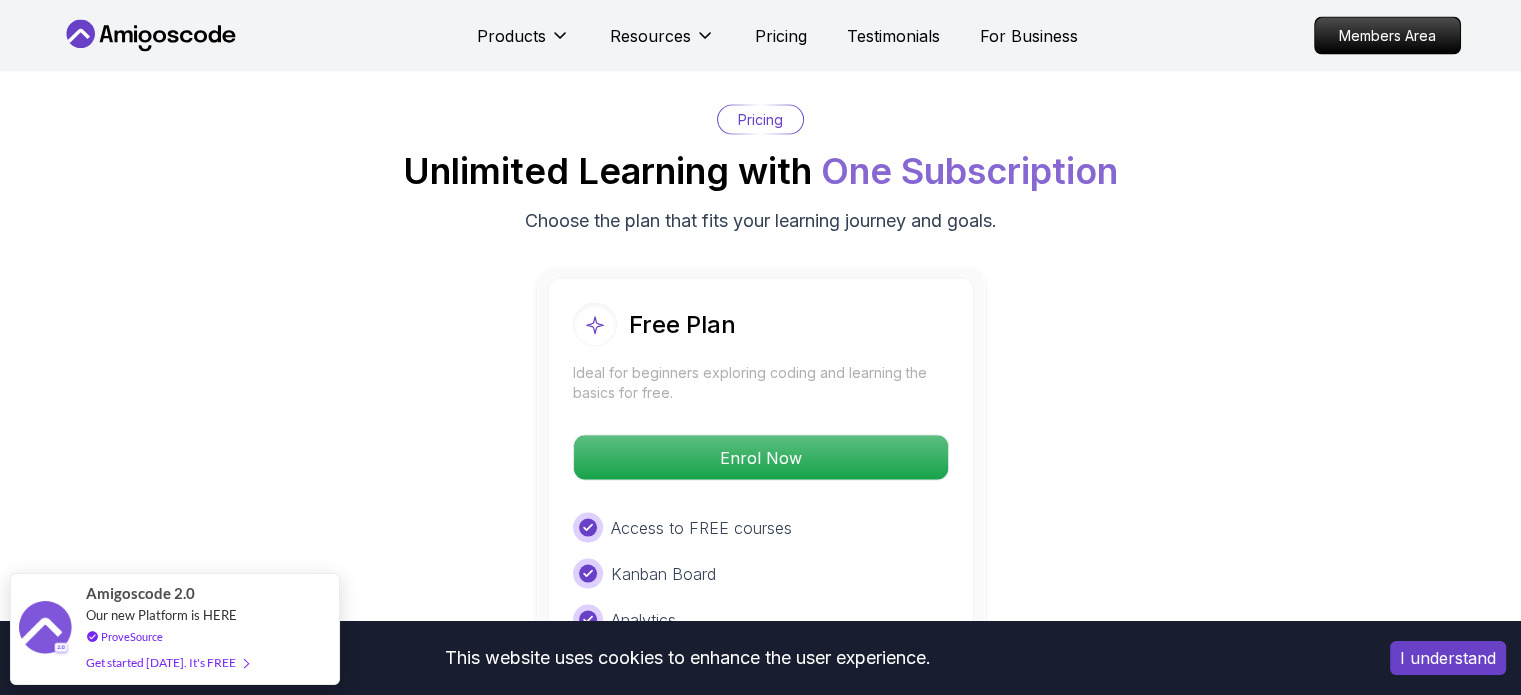 scroll, scrollTop: 3920, scrollLeft: 0, axis: vertical 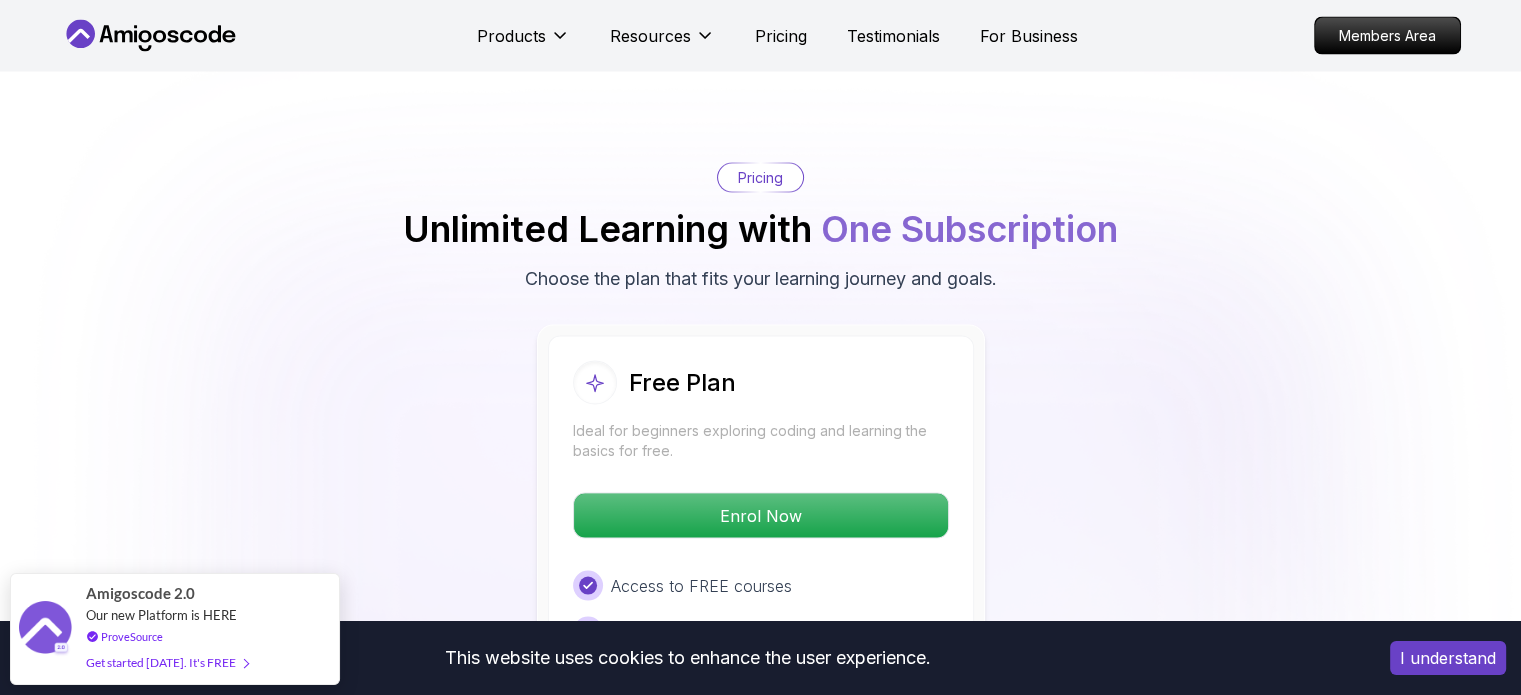 drag, startPoint x: 756, startPoint y: 130, endPoint x: 752, endPoint y: 141, distance: 11.7046995 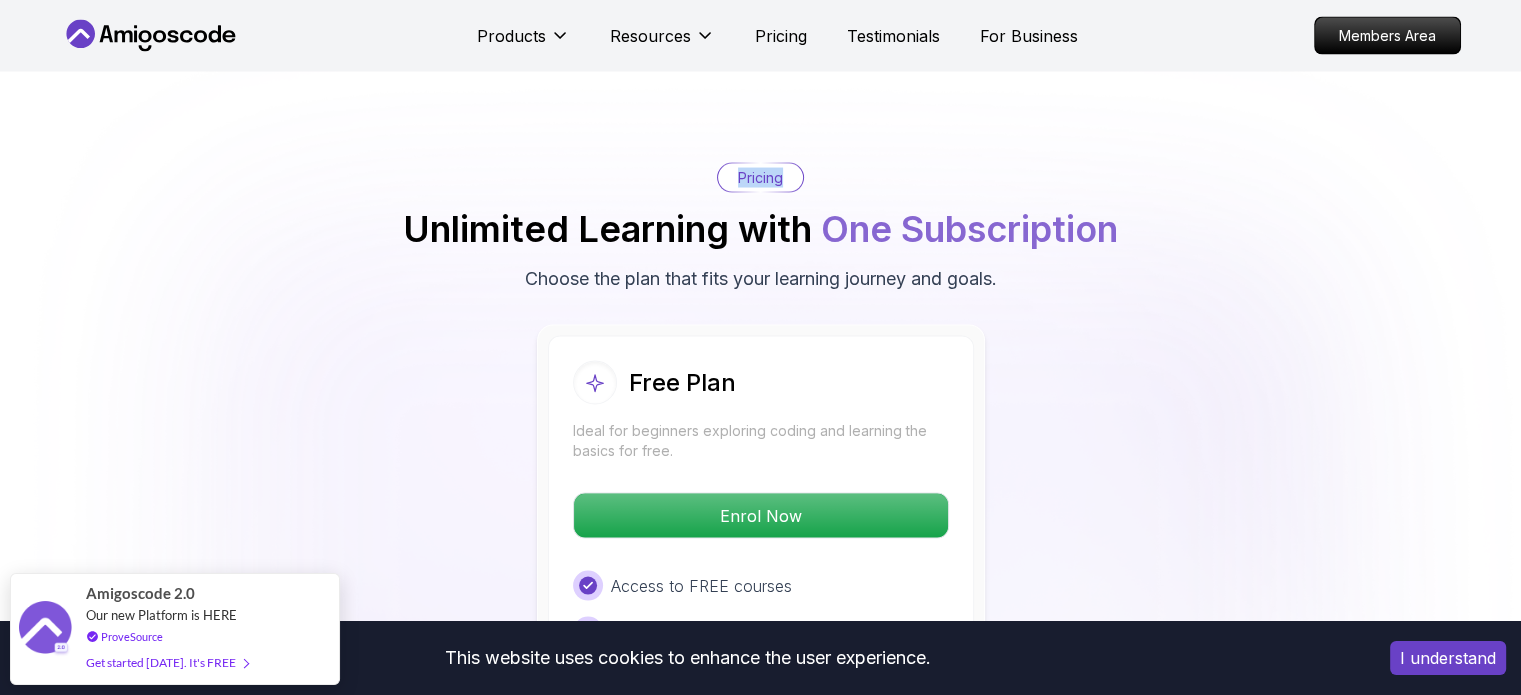 click on "Pricing" at bounding box center (760, 178) 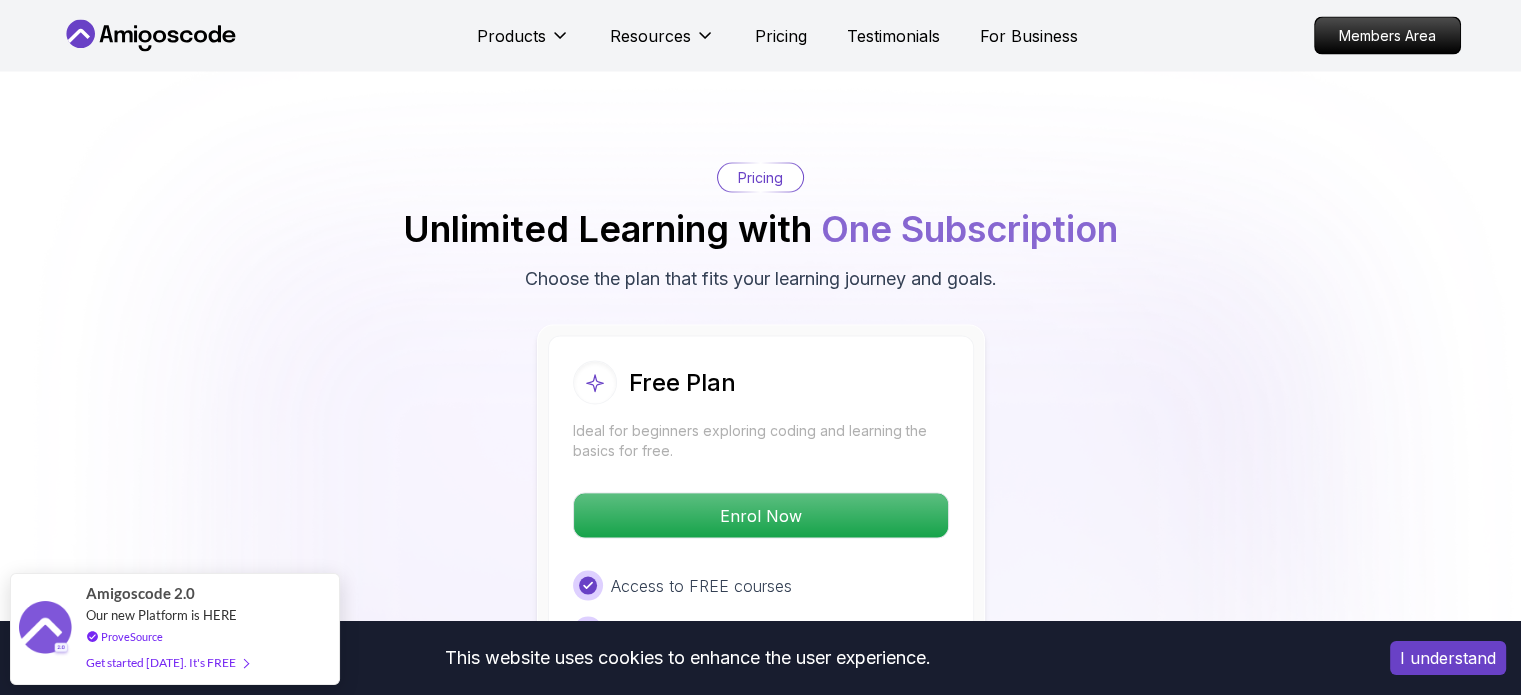 click on "One Subscription" at bounding box center [969, 229] 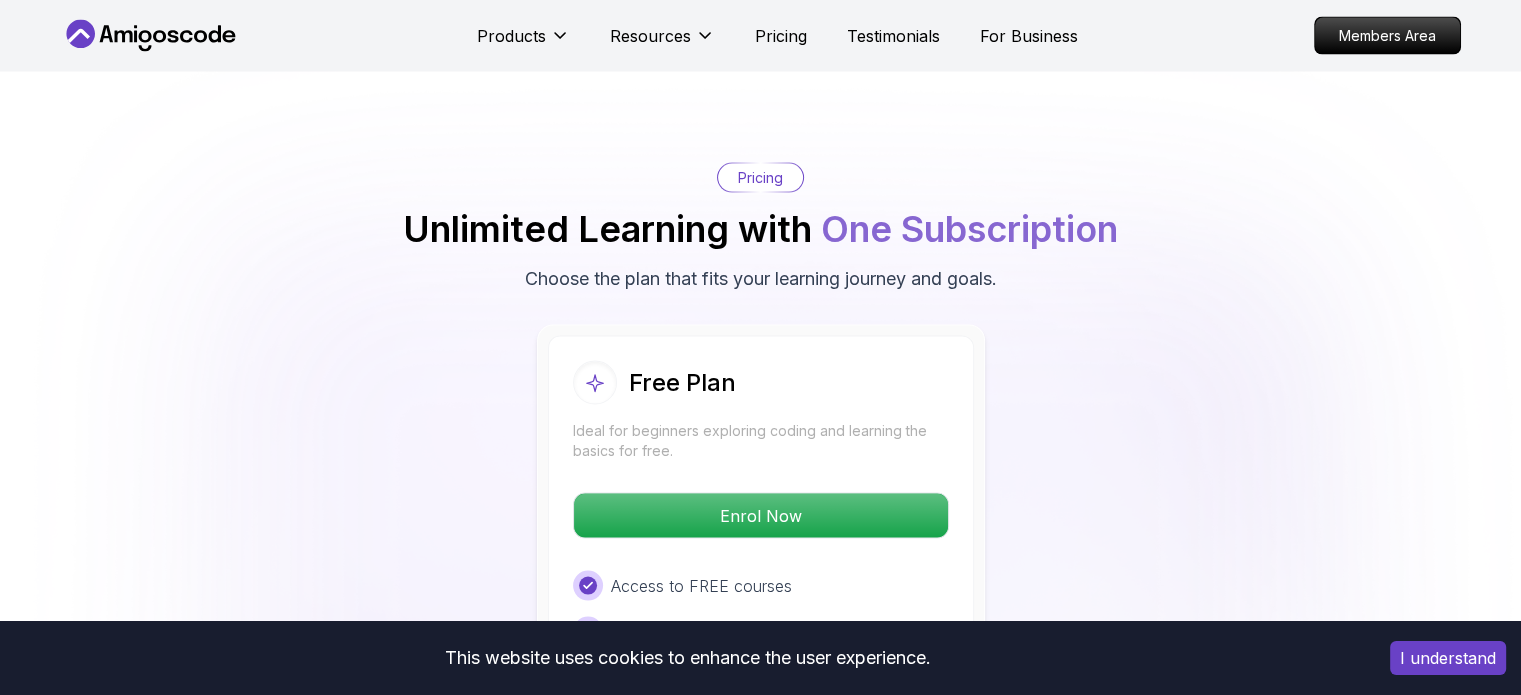 click on "Products Resources Pricing Testimonials For Business" at bounding box center (777, 36) 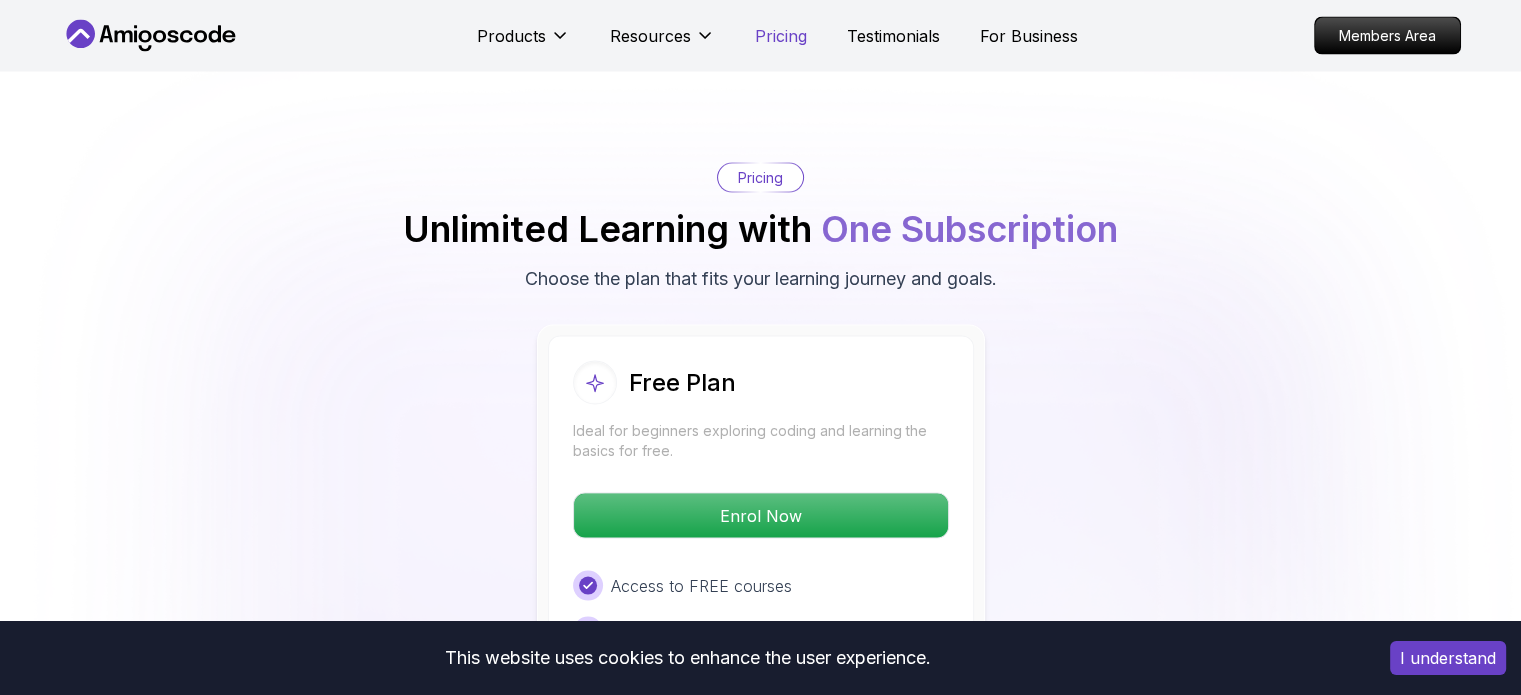 click on "Pricing" at bounding box center (781, 36) 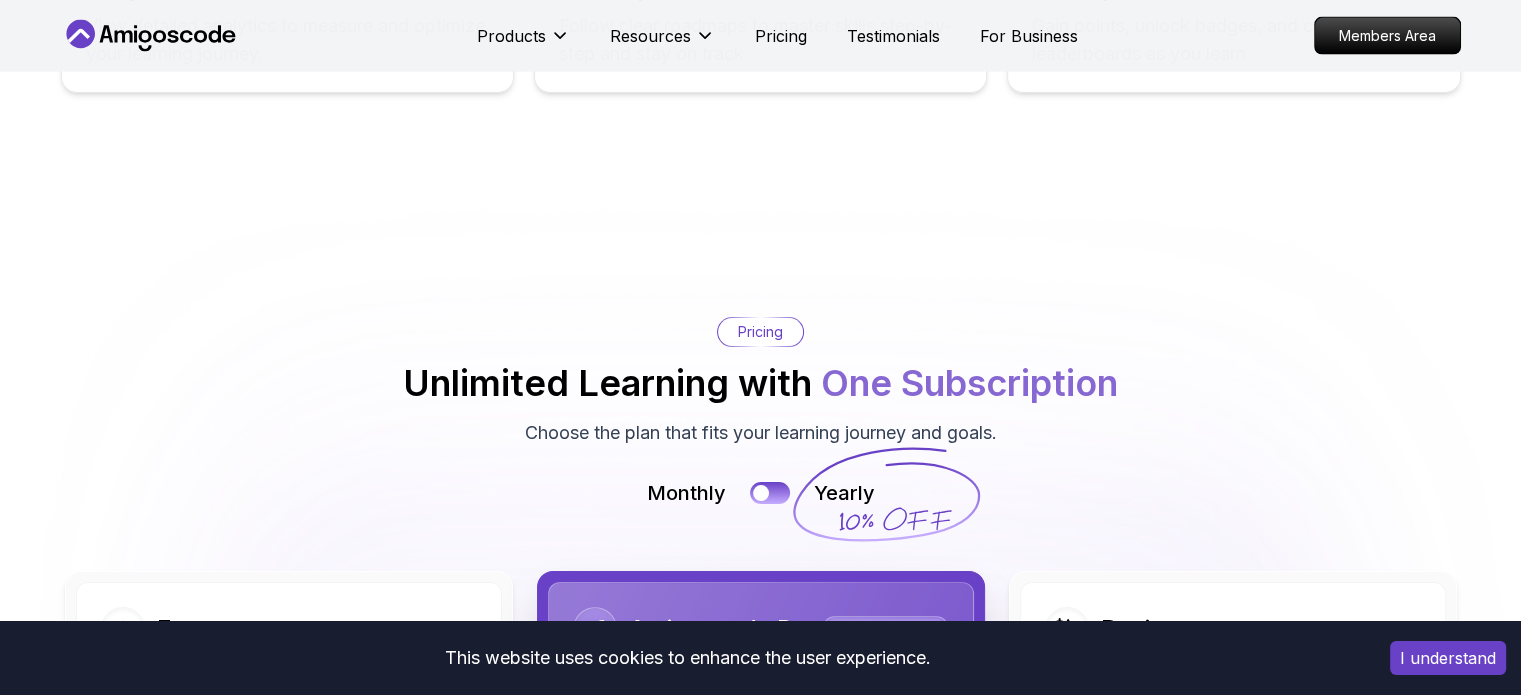 scroll, scrollTop: 4177, scrollLeft: 0, axis: vertical 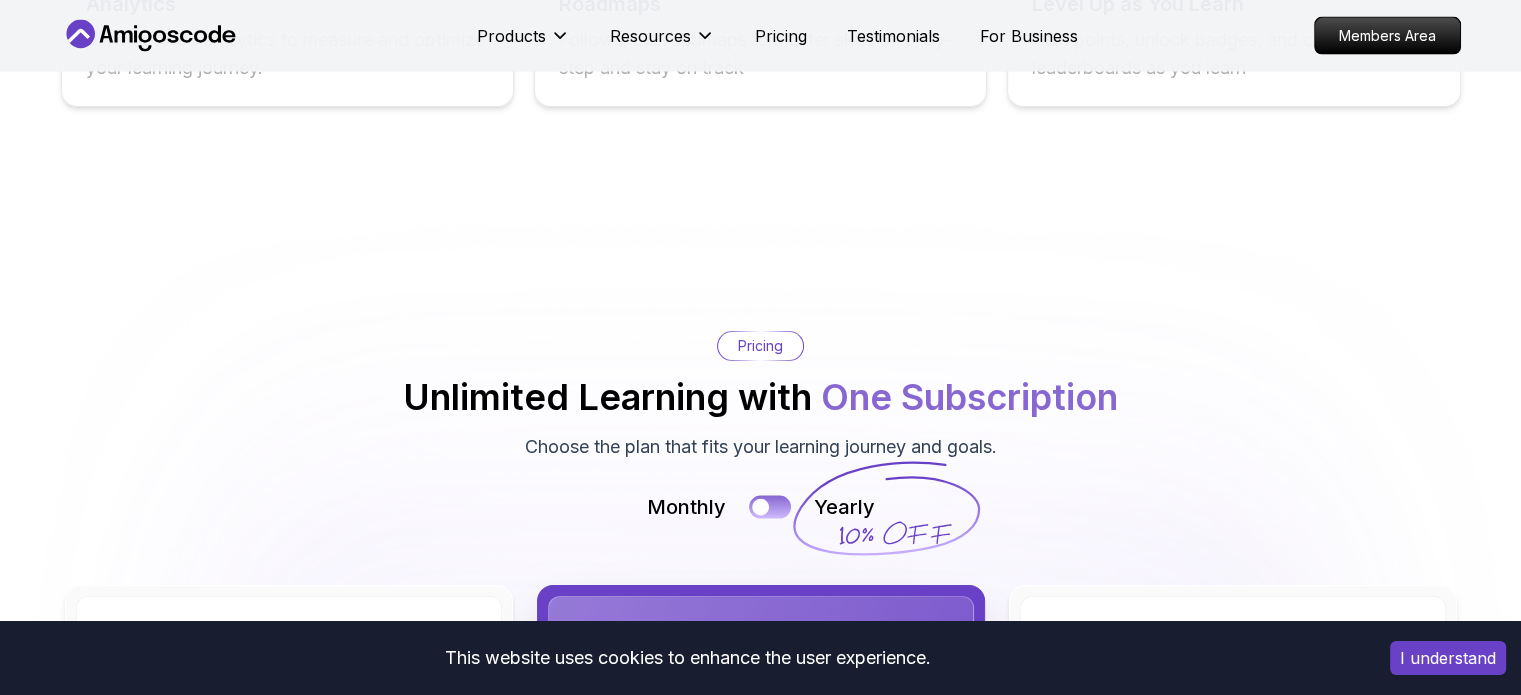 click at bounding box center (770, 507) 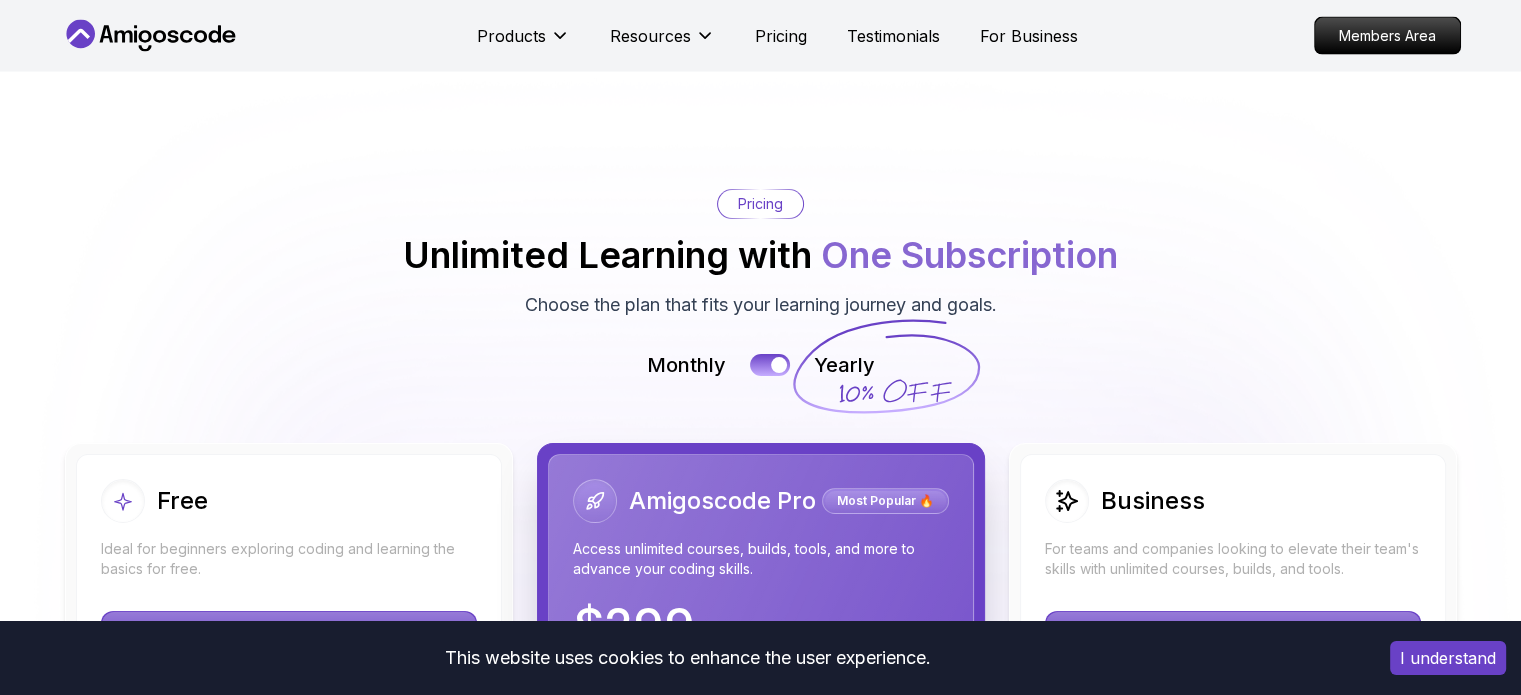 scroll, scrollTop: 4277, scrollLeft: 0, axis: vertical 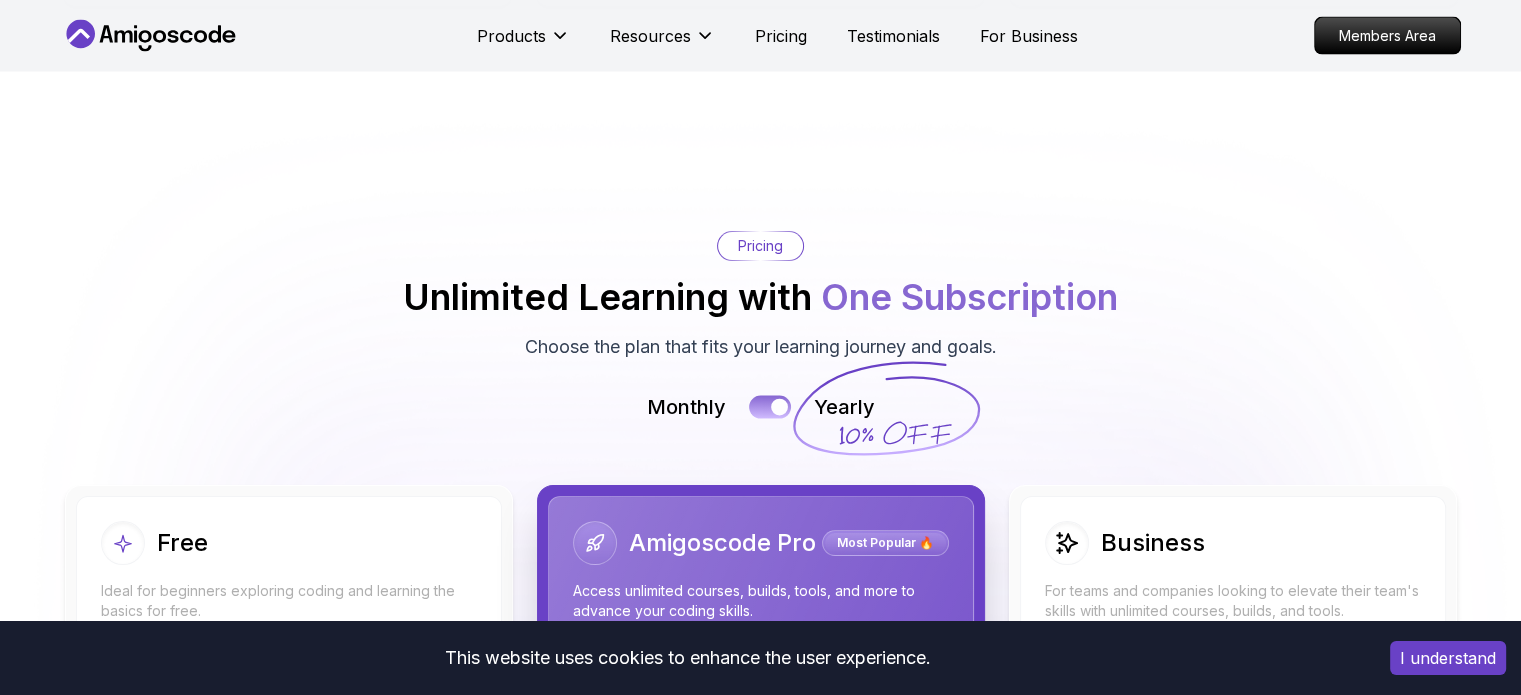 click at bounding box center (770, 407) 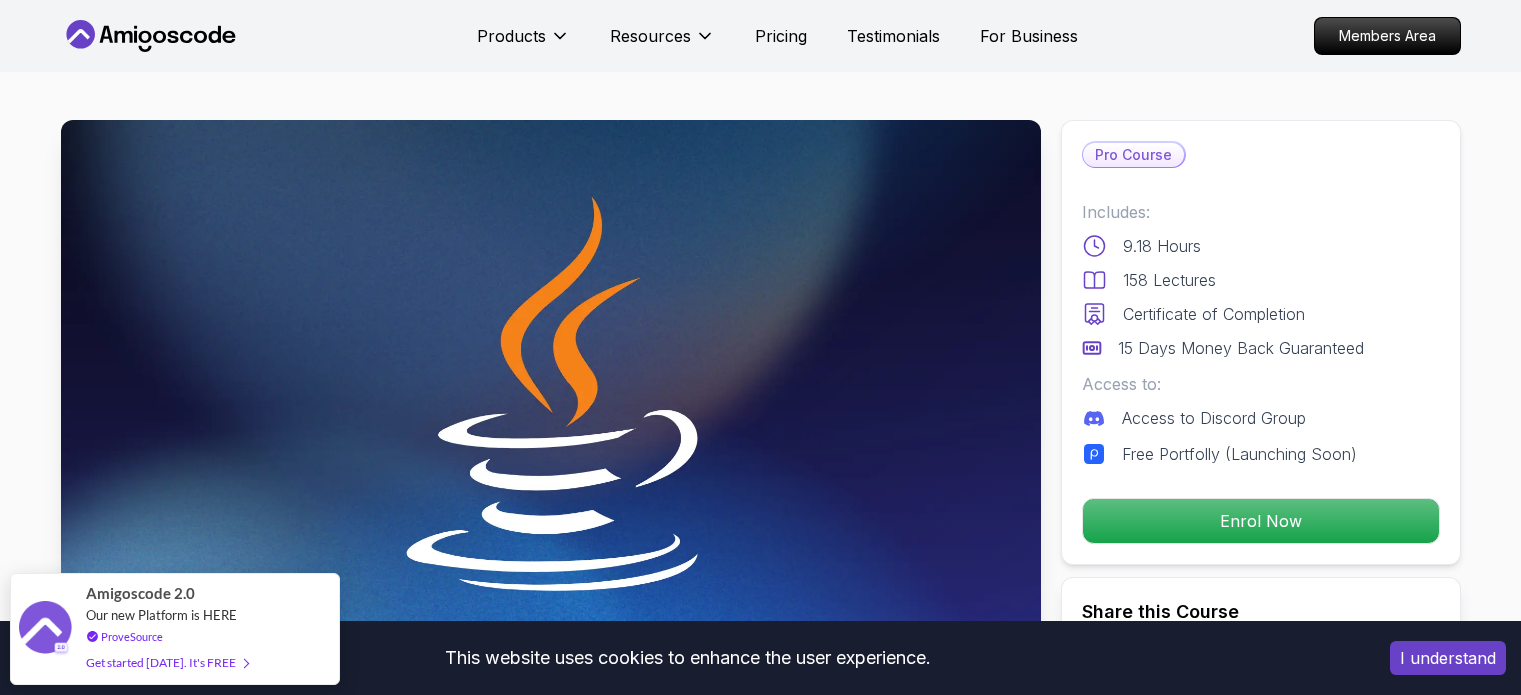 scroll, scrollTop: 0, scrollLeft: 0, axis: both 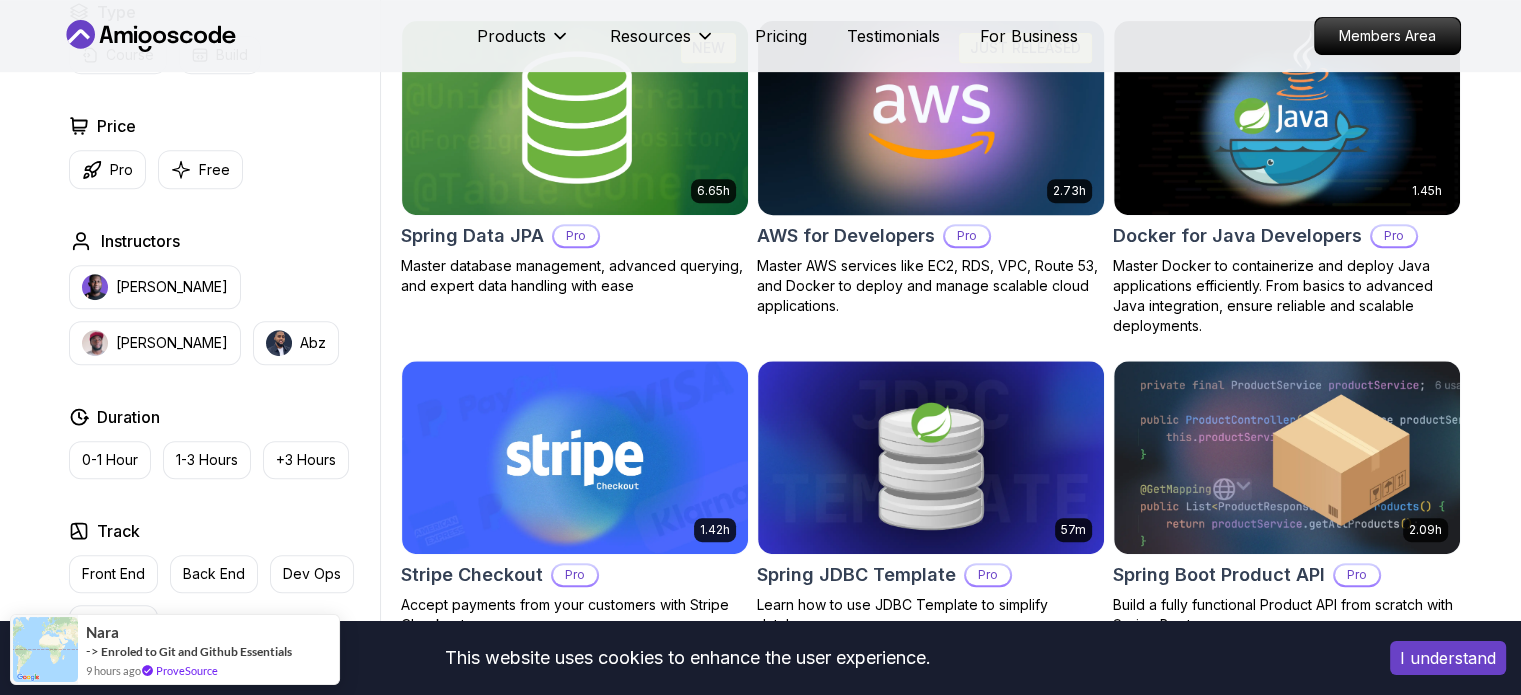 click on "This website uses cookies to enhance the user experience. I understand Products Resources Pricing Testimonials For Business Members Area Products Resources Pricing Testimonials For Business Members Area spring-boot Spring Boot Courses for Building Scalable Java Applications Learn to build production-grade Java applications using Spring Boot. Includes REST APIs, database integration, testing, and deployment. Filters Filters Type Course Build Price Pro Free Instructors [PERSON_NAME] [PERSON_NAME] Duration 0-1 Hour 1-3 Hours +3 Hours Track Front End Back End Dev Ops Full Stack Level Junior Mid-level Senior 5.18h Advanced Spring Boot Pro Dive deep into Spring Boot with our advanced course, designed to take your skills from intermediate to expert level. 3.30h Building APIs with Spring Boot Pro Learn to build robust, scalable APIs with Spring Boot, mastering REST principles, JSON handling, and embedded server configuration. 1.67h NEW Spring Boot for Beginners 6.65h NEW Spring Data JPA Pro 2.73h JUST RELEASED Pro 1.45h" at bounding box center [760, 563] 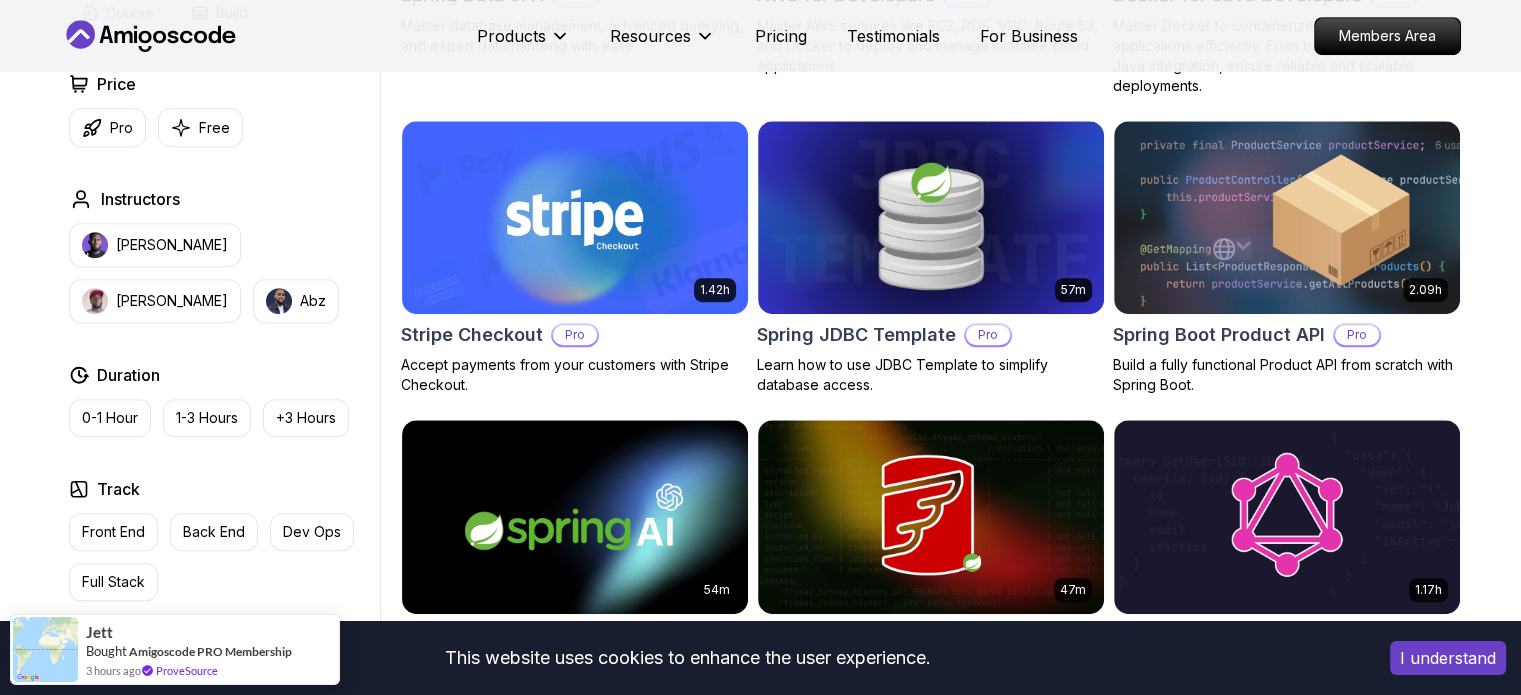 scroll, scrollTop: 1000, scrollLeft: 0, axis: vertical 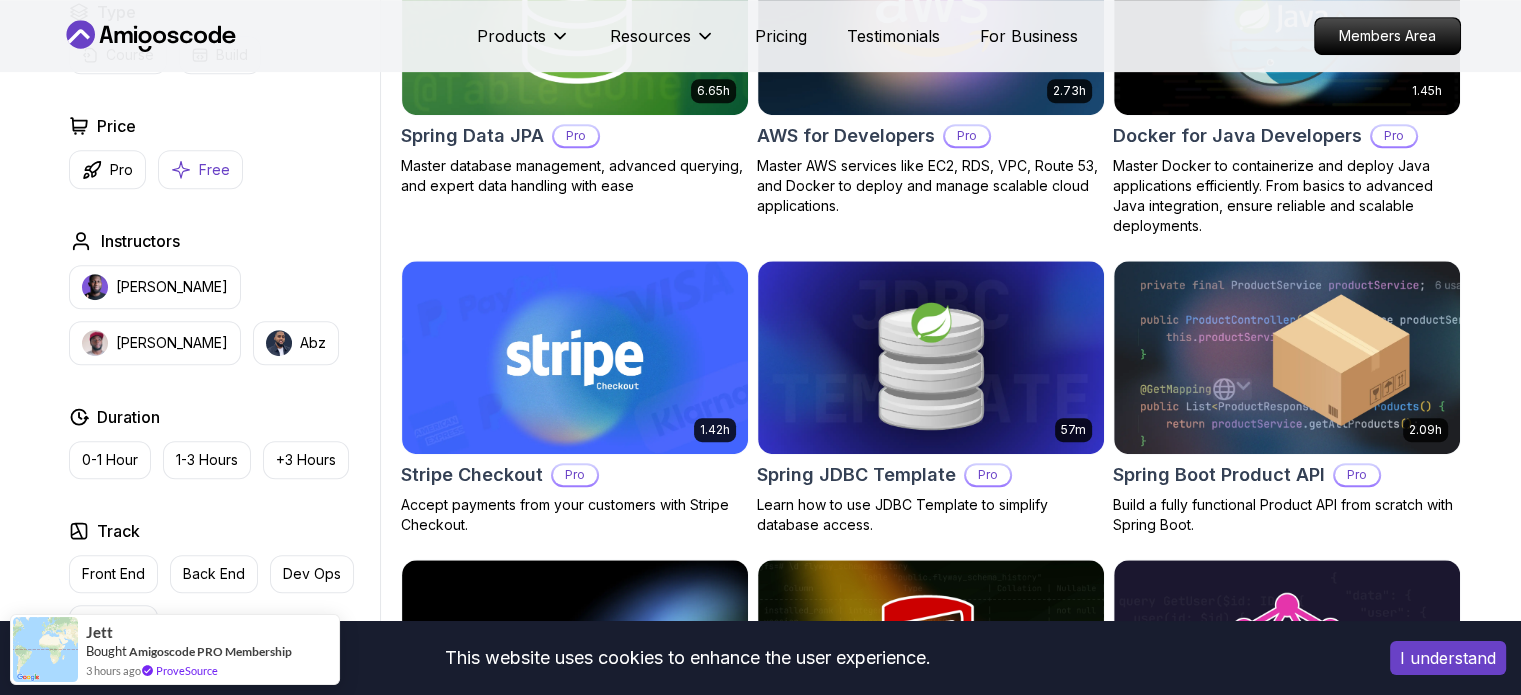 click 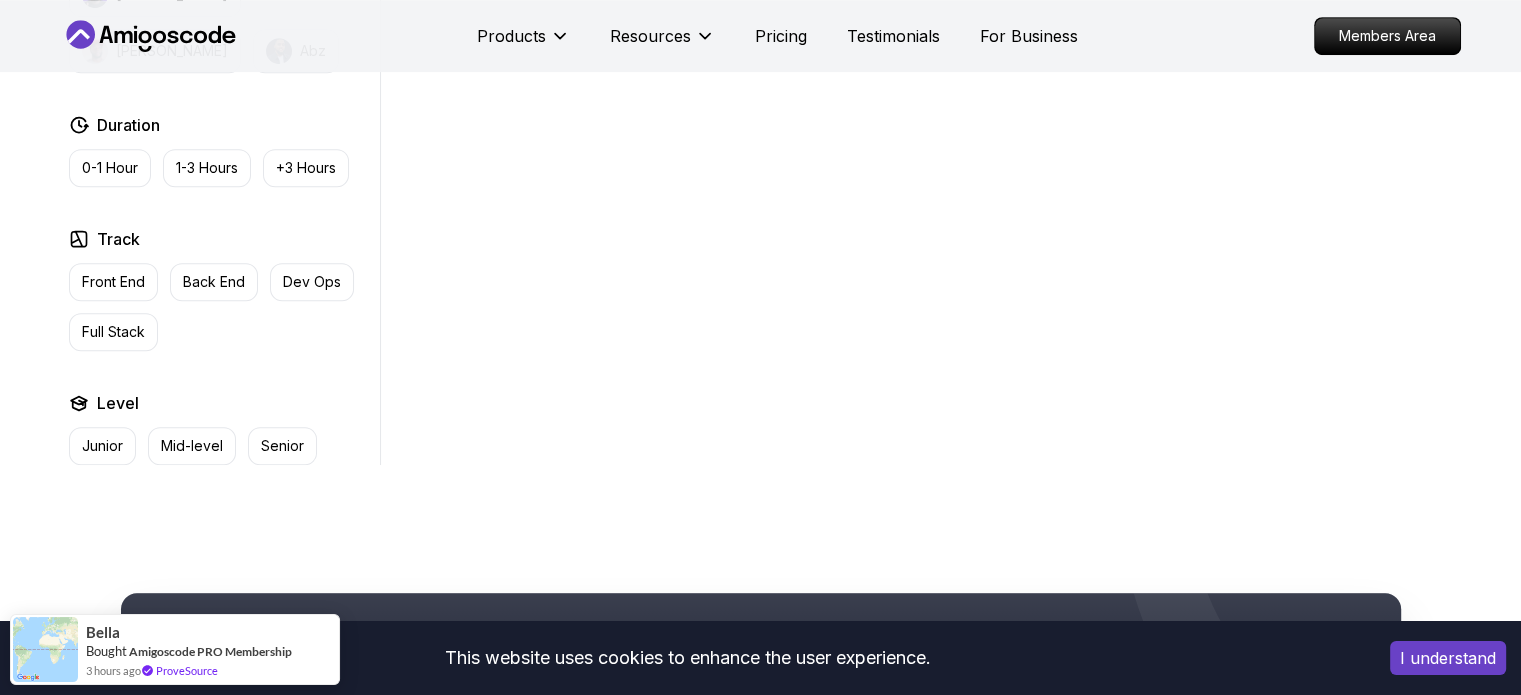 click on "I understand" at bounding box center (1448, 658) 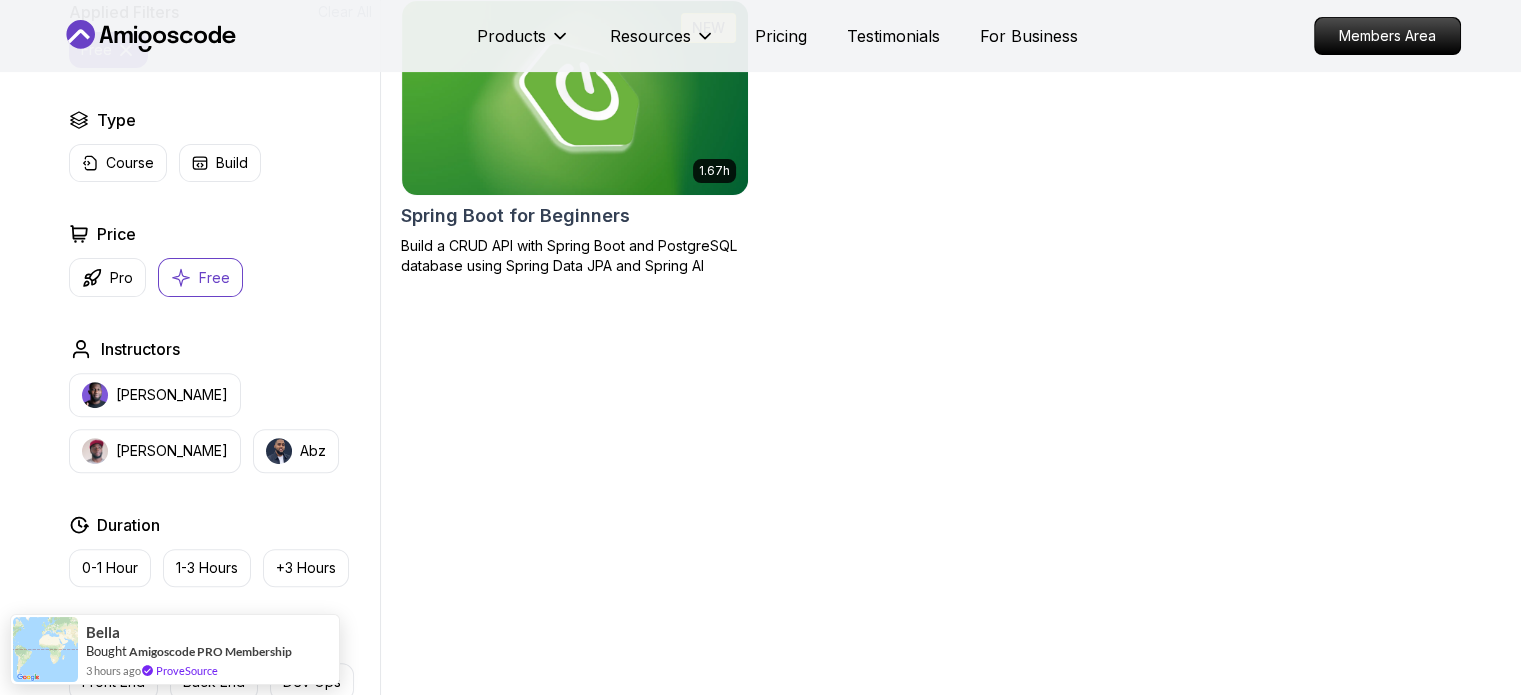 scroll, scrollTop: 300, scrollLeft: 0, axis: vertical 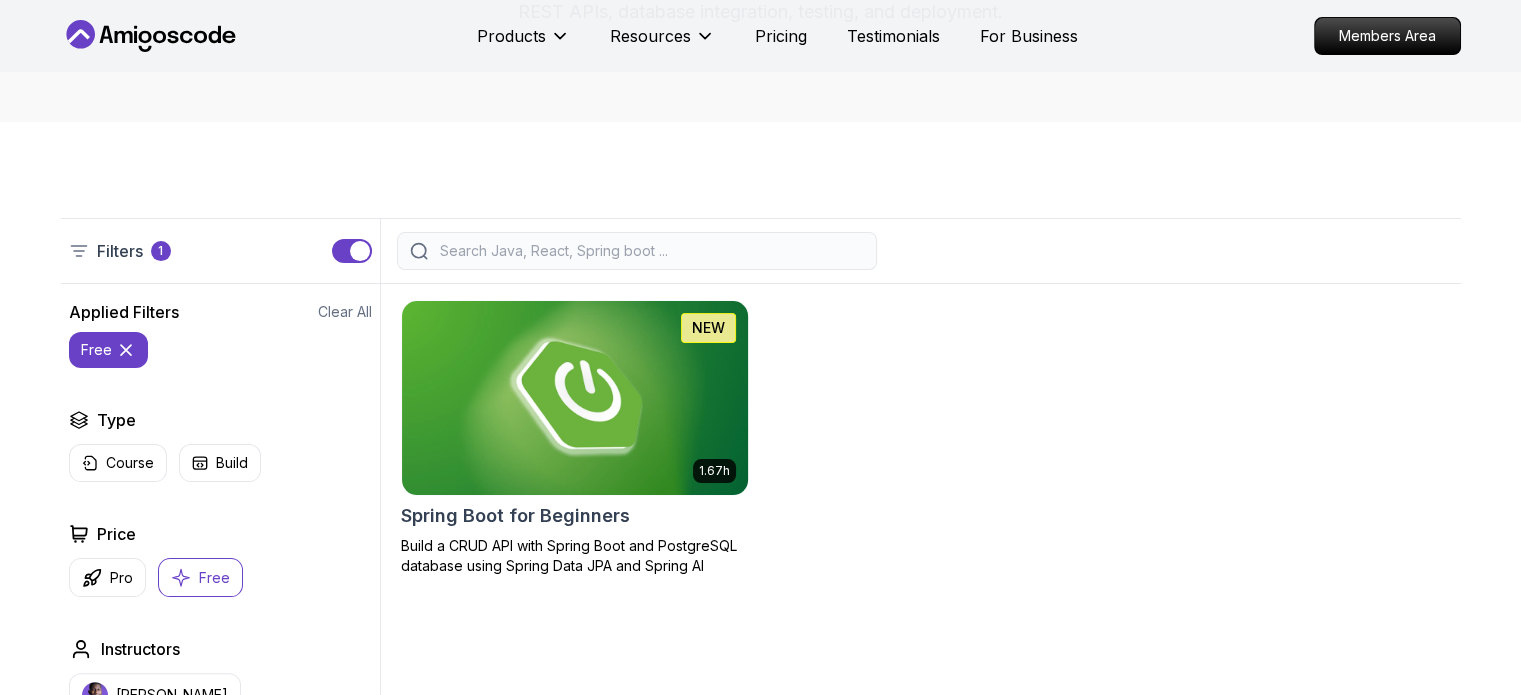 click at bounding box center [574, 397] 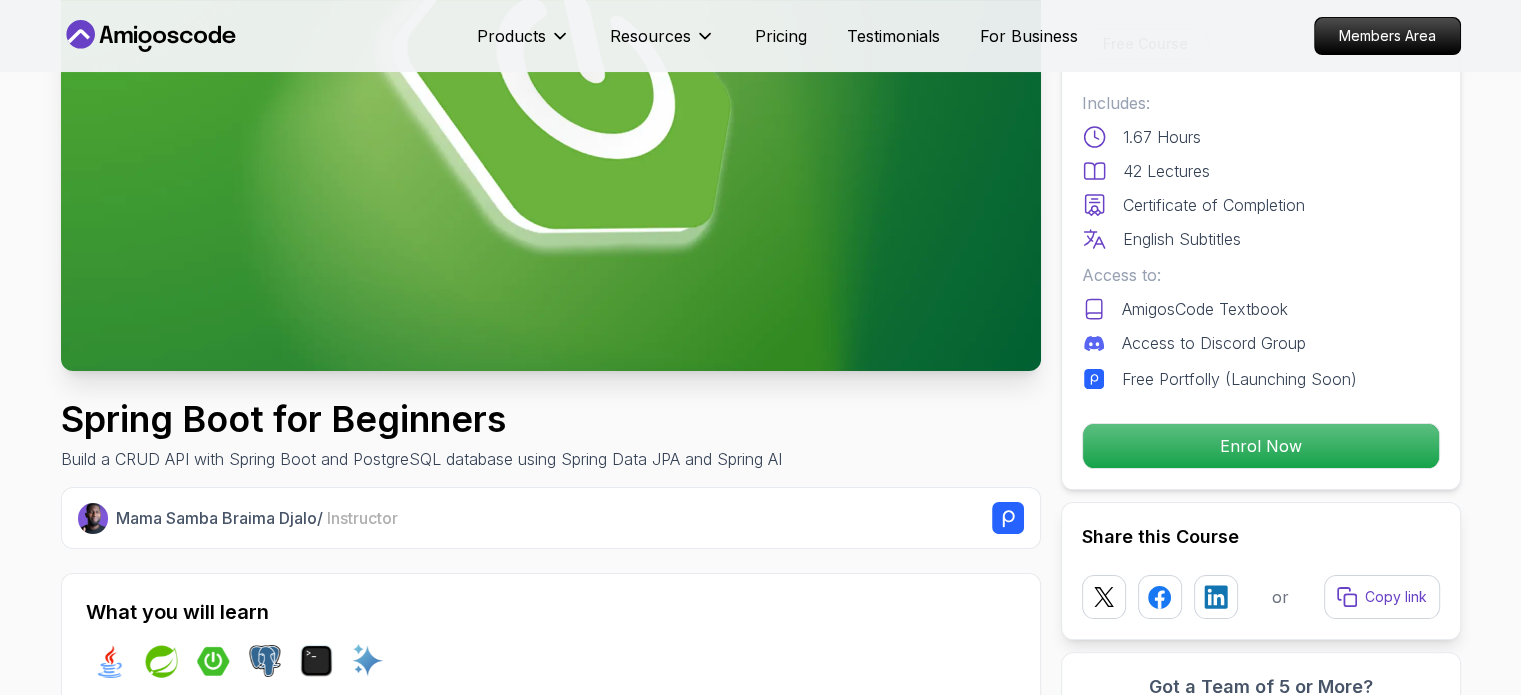 scroll, scrollTop: 0, scrollLeft: 0, axis: both 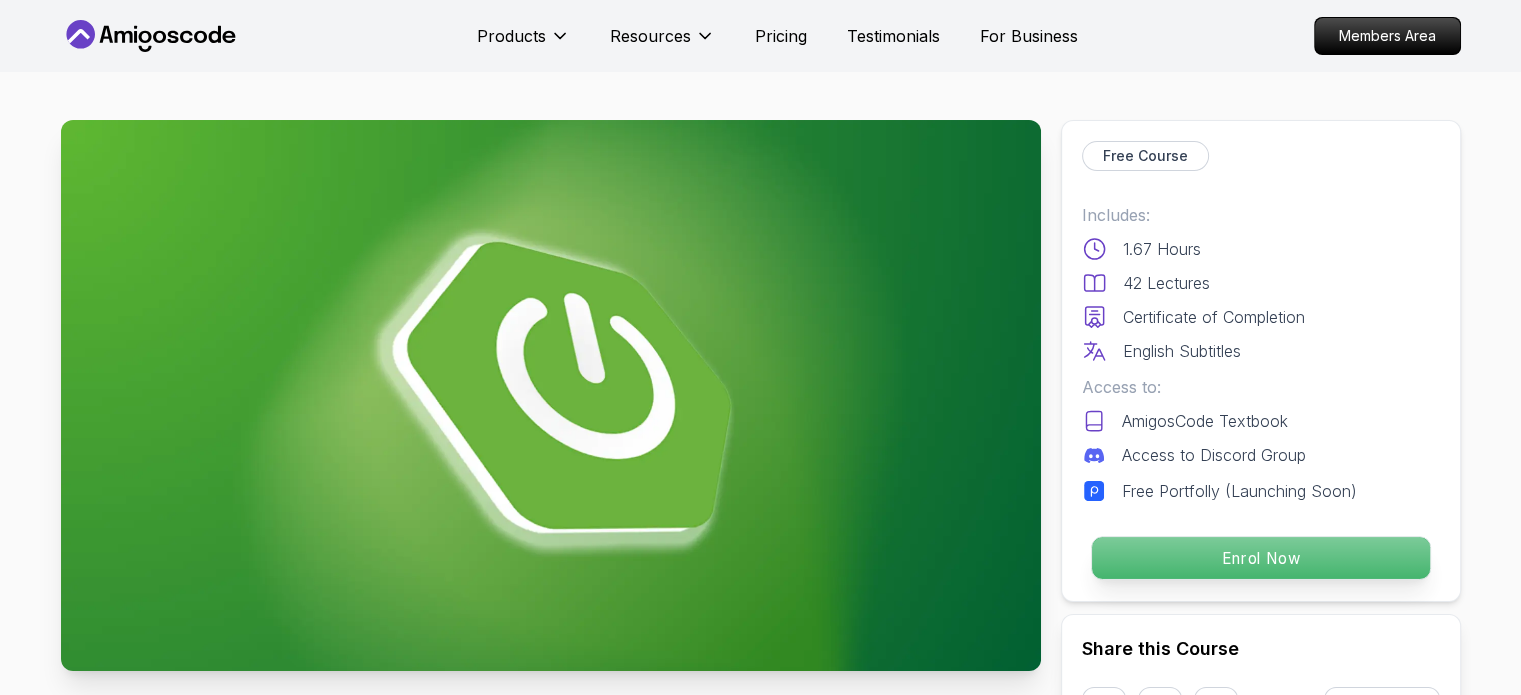 click on "Enrol Now" at bounding box center (1260, 558) 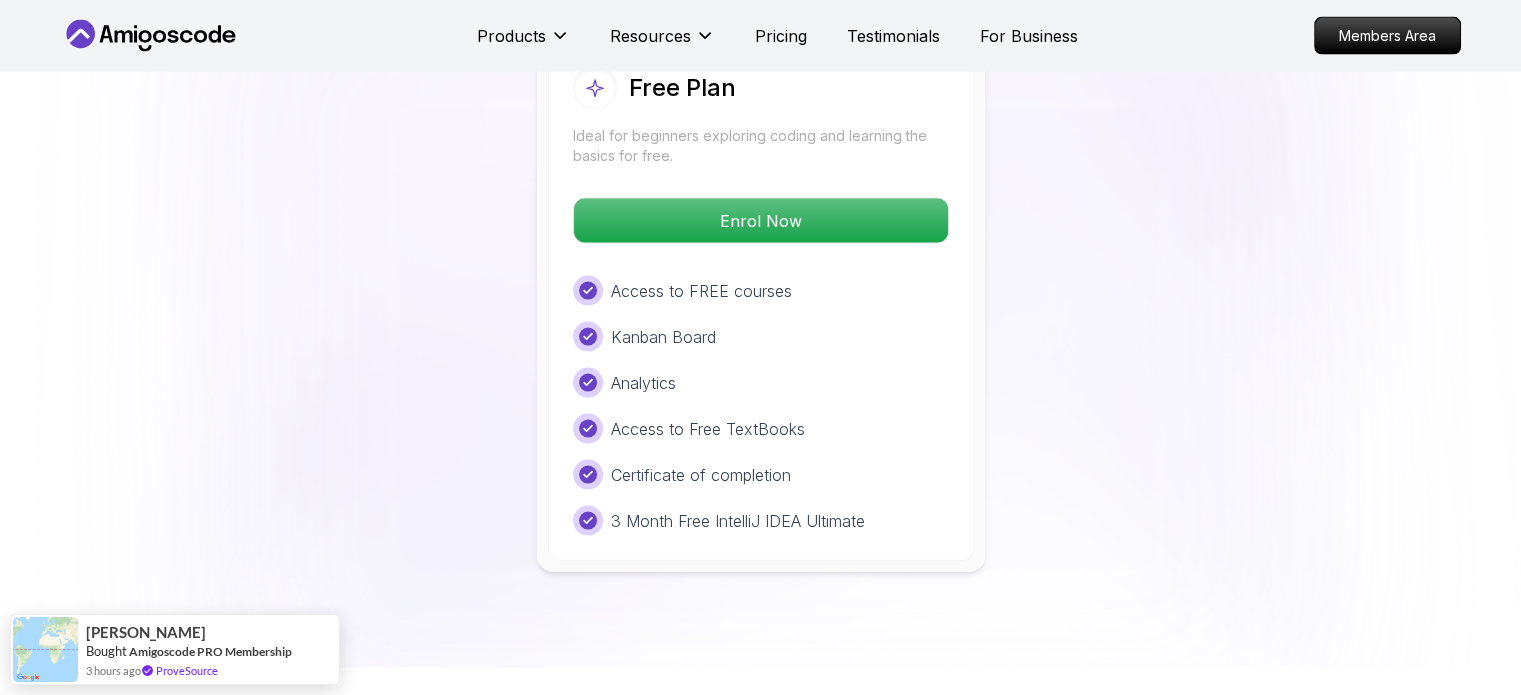 scroll, scrollTop: 4220, scrollLeft: 0, axis: vertical 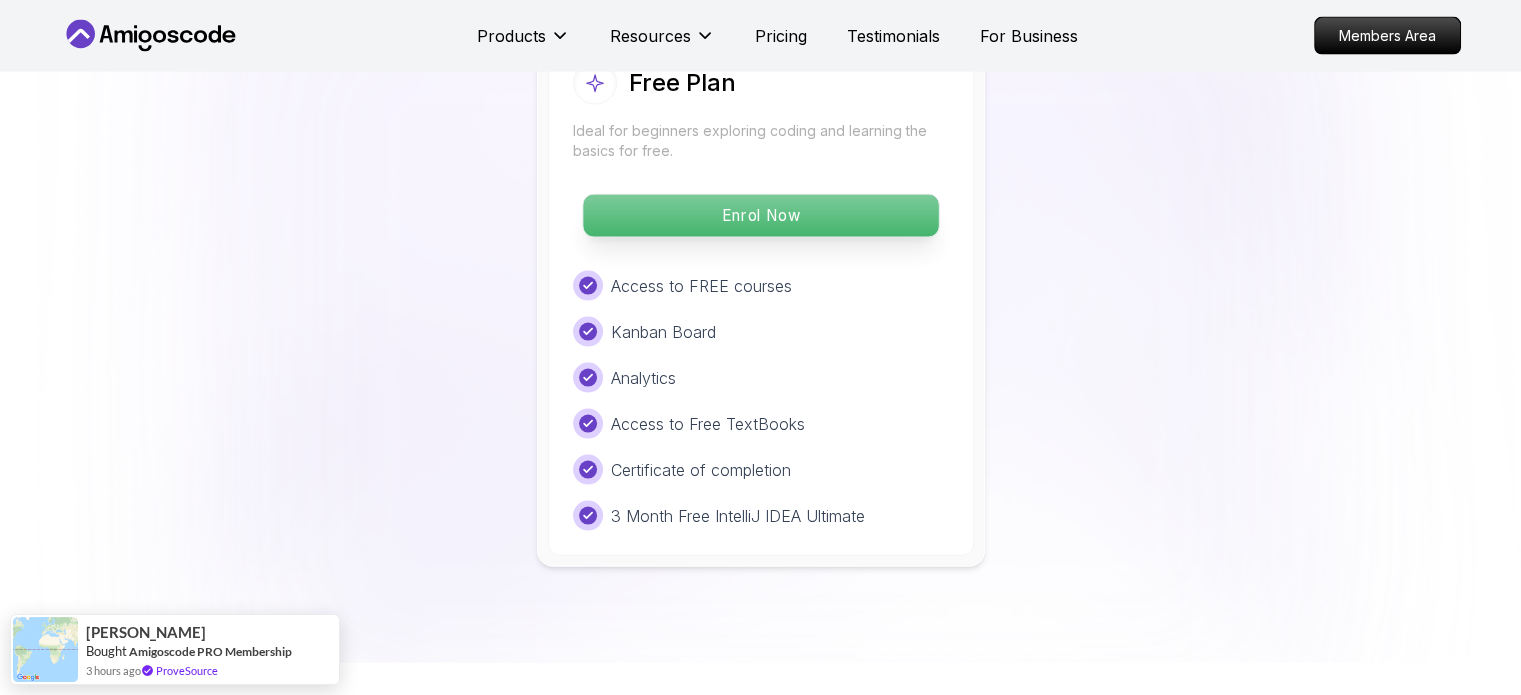 click on "Enrol Now" at bounding box center [760, 216] 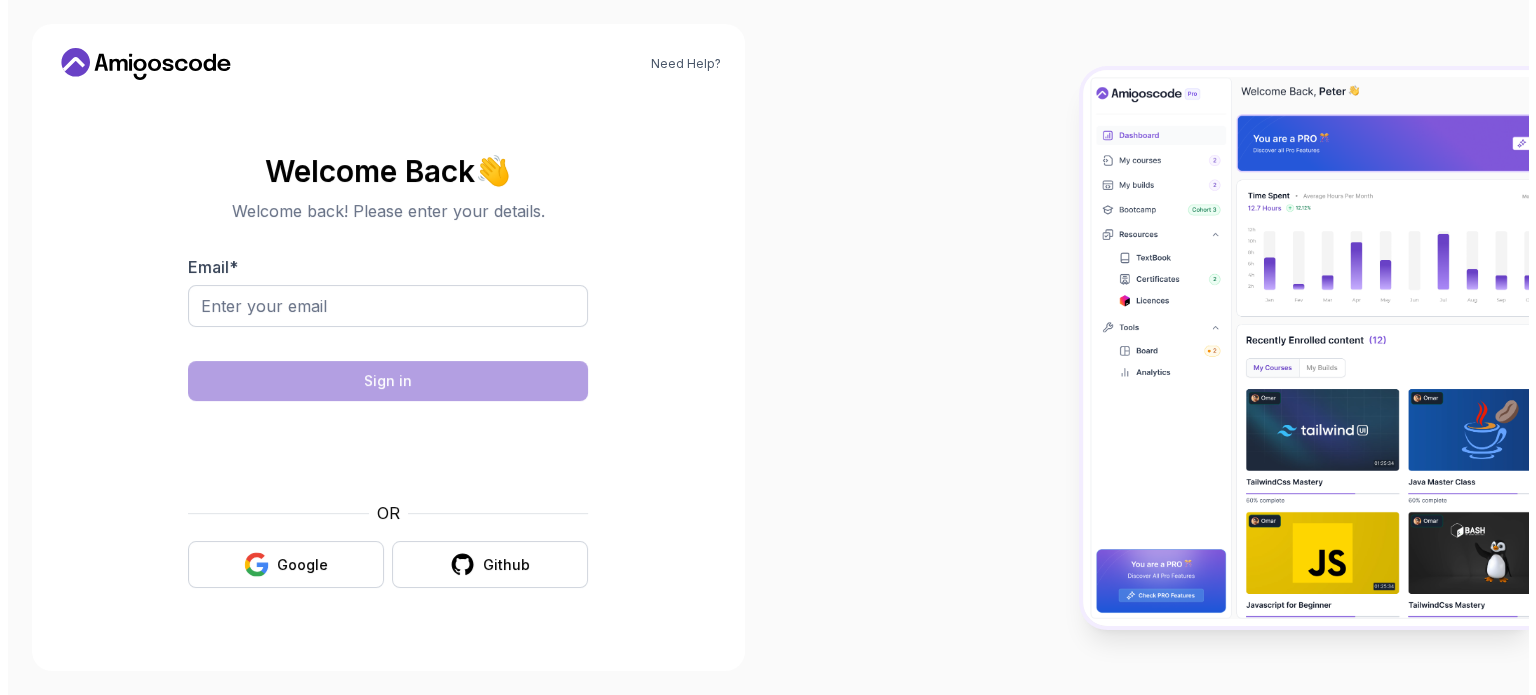 scroll, scrollTop: 0, scrollLeft: 0, axis: both 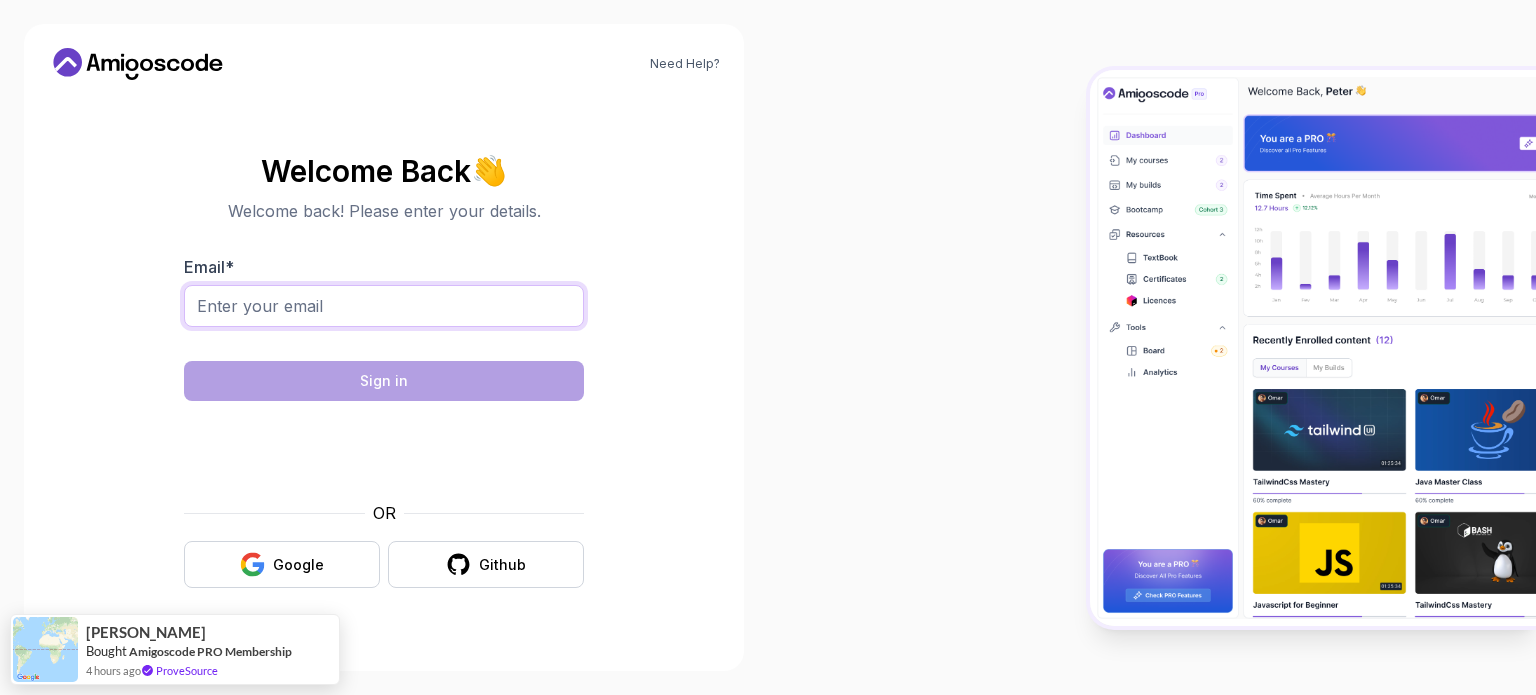click on "Email *" at bounding box center (384, 306) 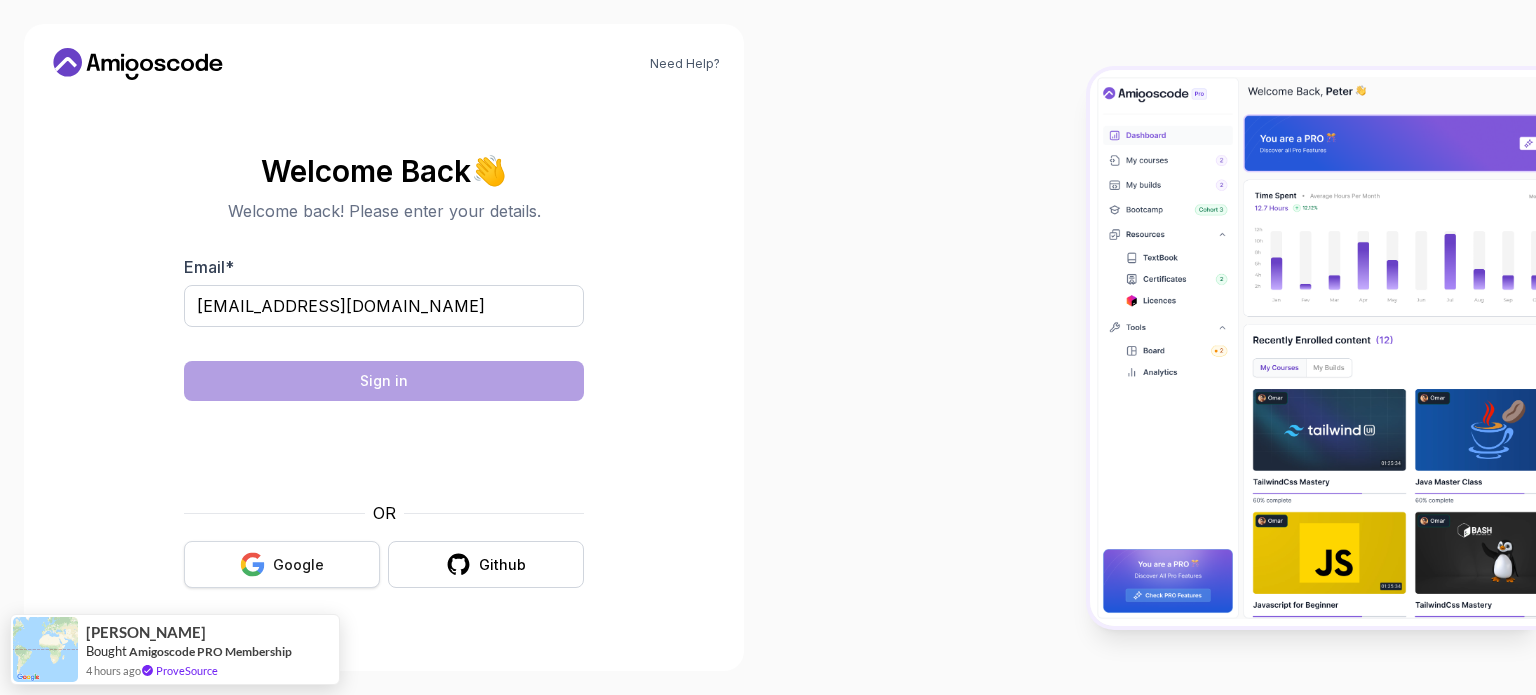 click on "Google" at bounding box center (298, 565) 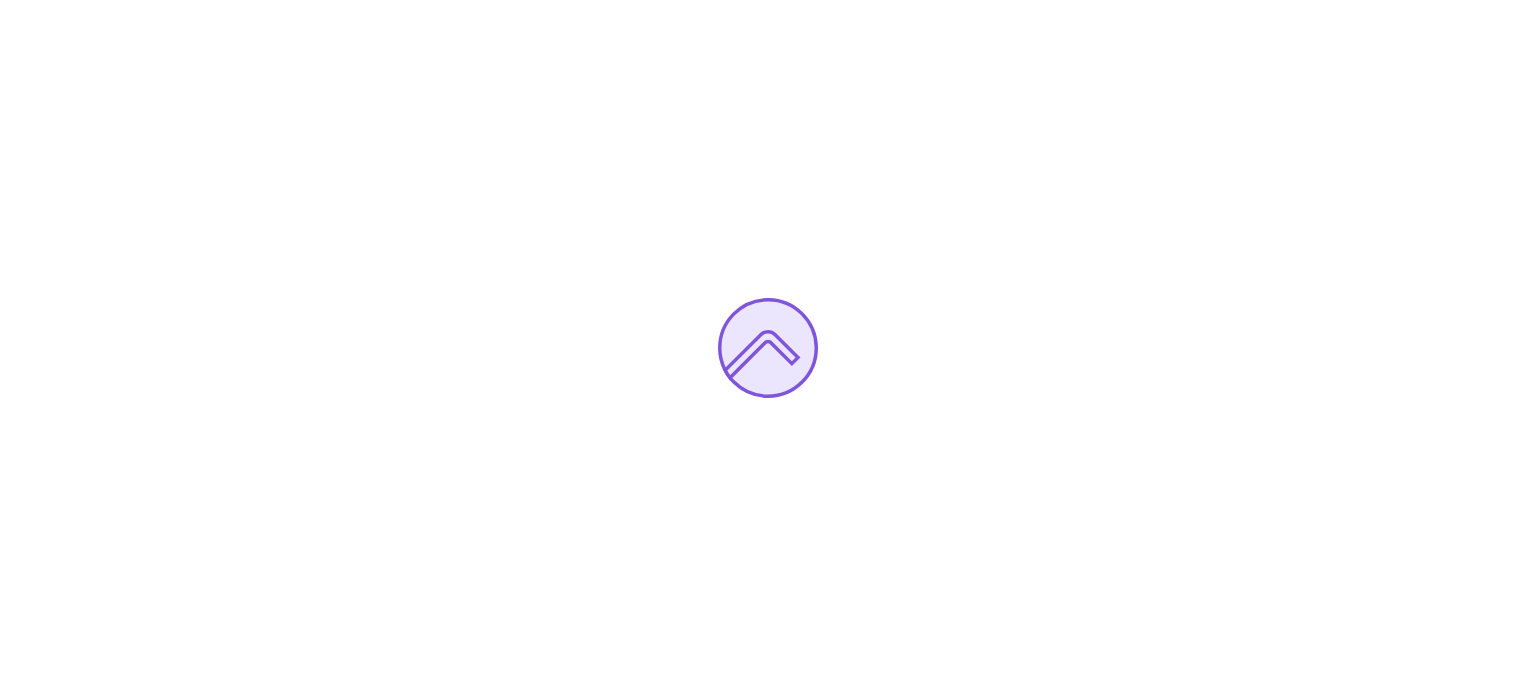 scroll, scrollTop: 0, scrollLeft: 0, axis: both 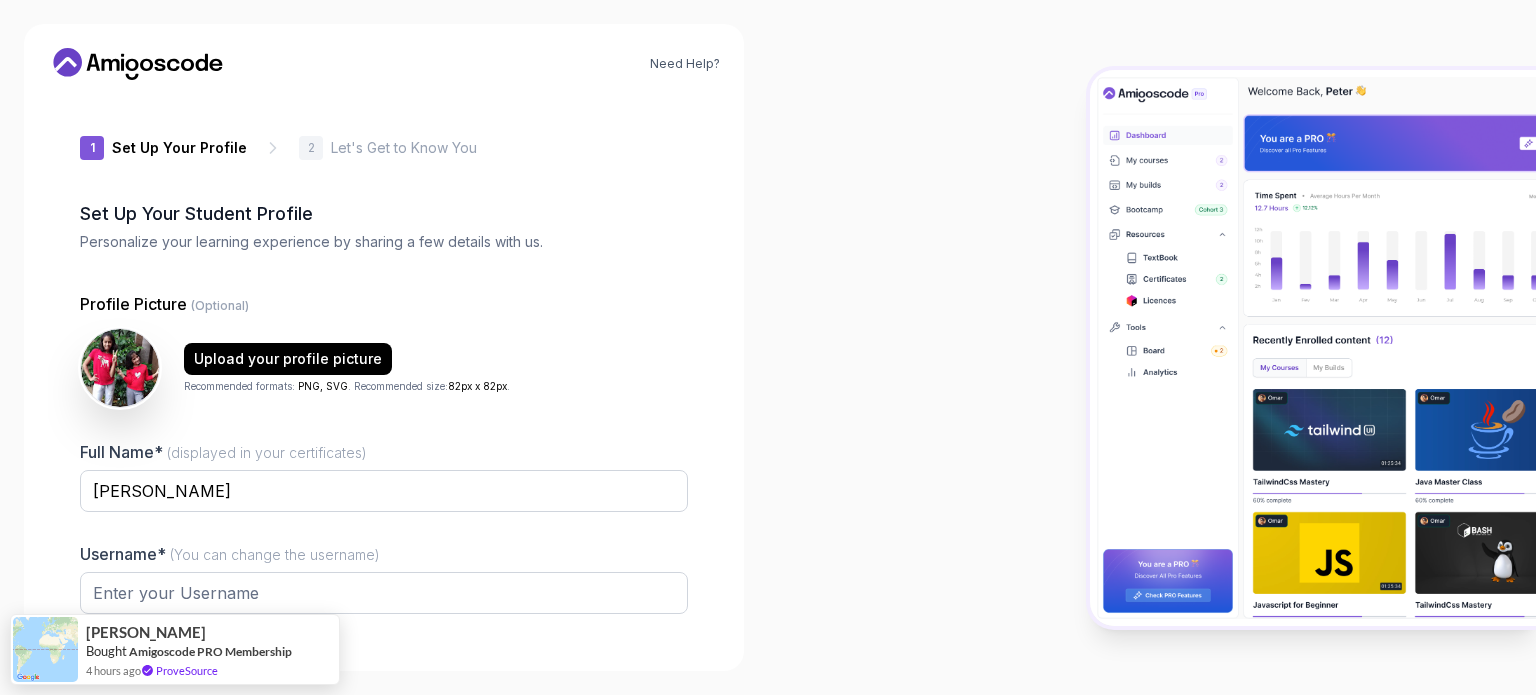 type on "silentorcad29d6" 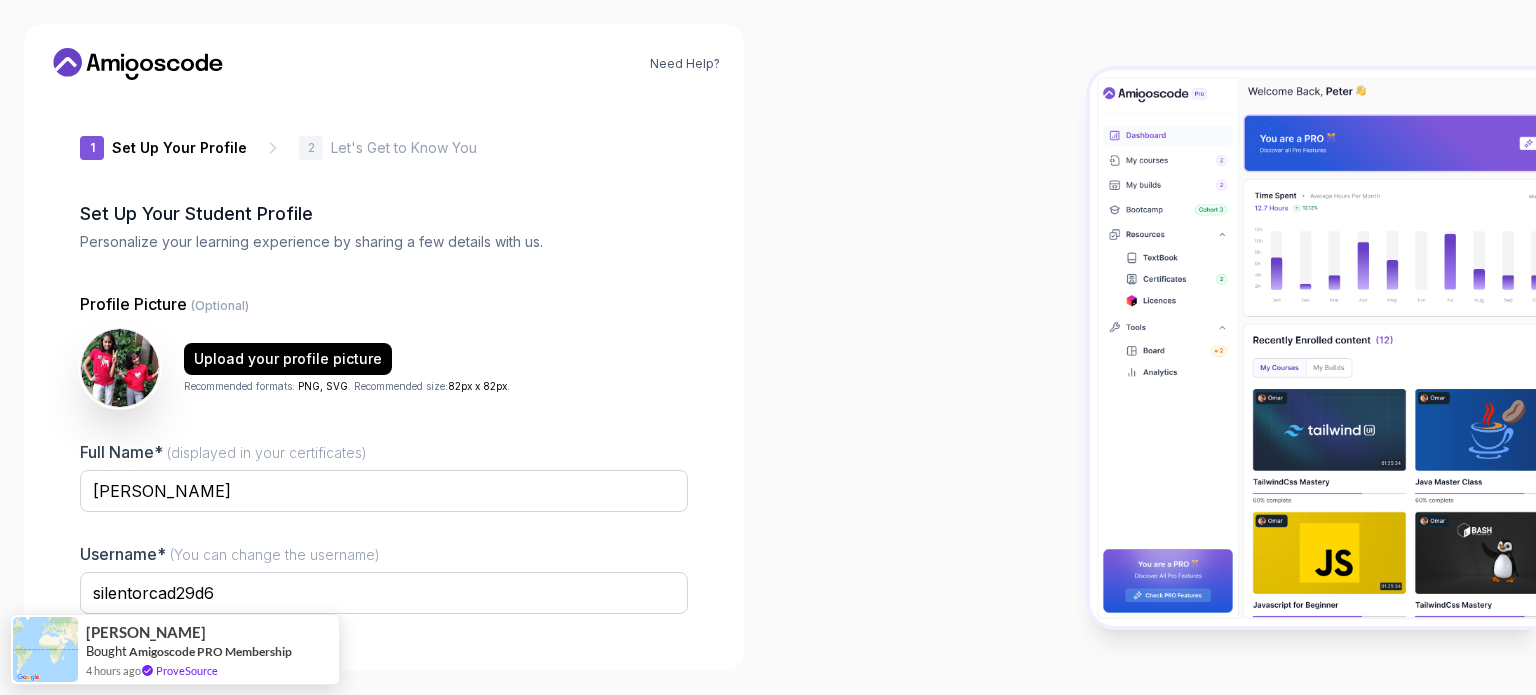 scroll, scrollTop: 138, scrollLeft: 0, axis: vertical 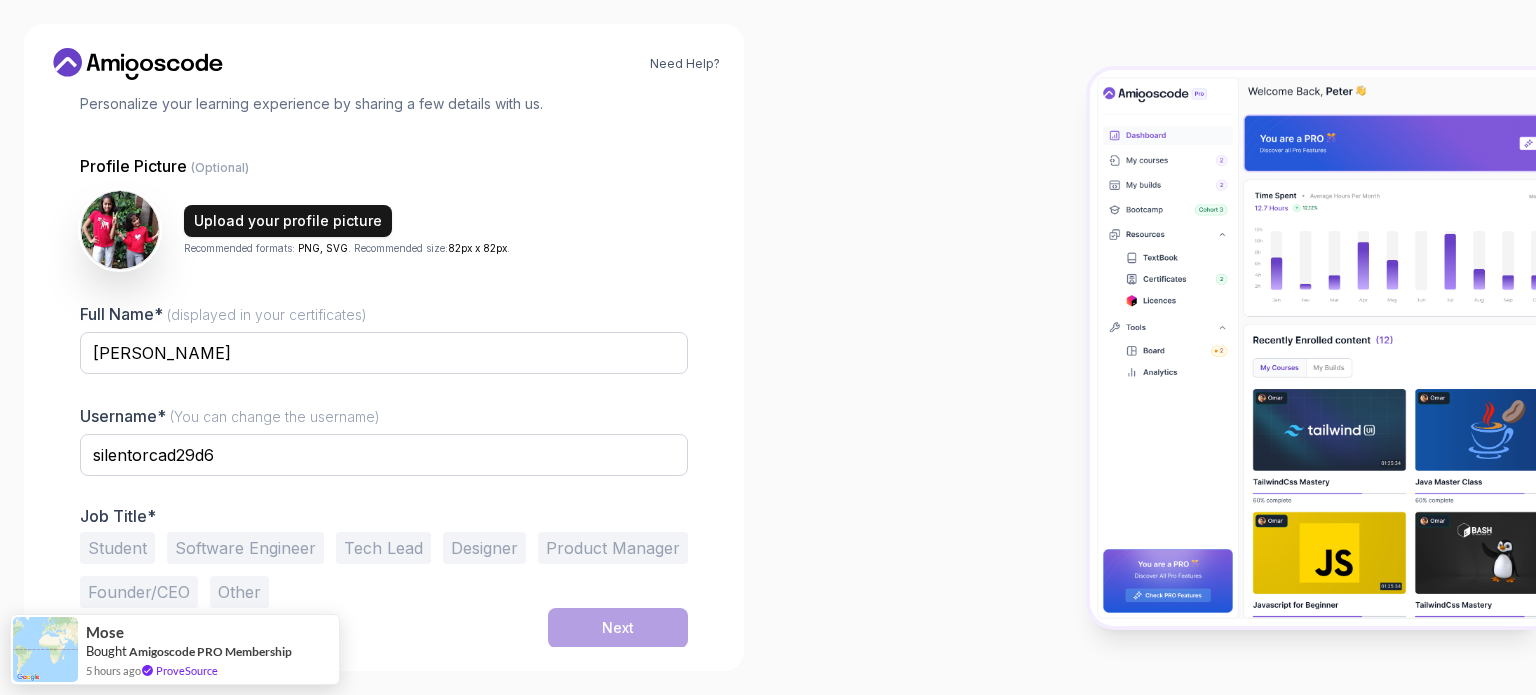 click on "Upload your profile picture" at bounding box center [288, 221] 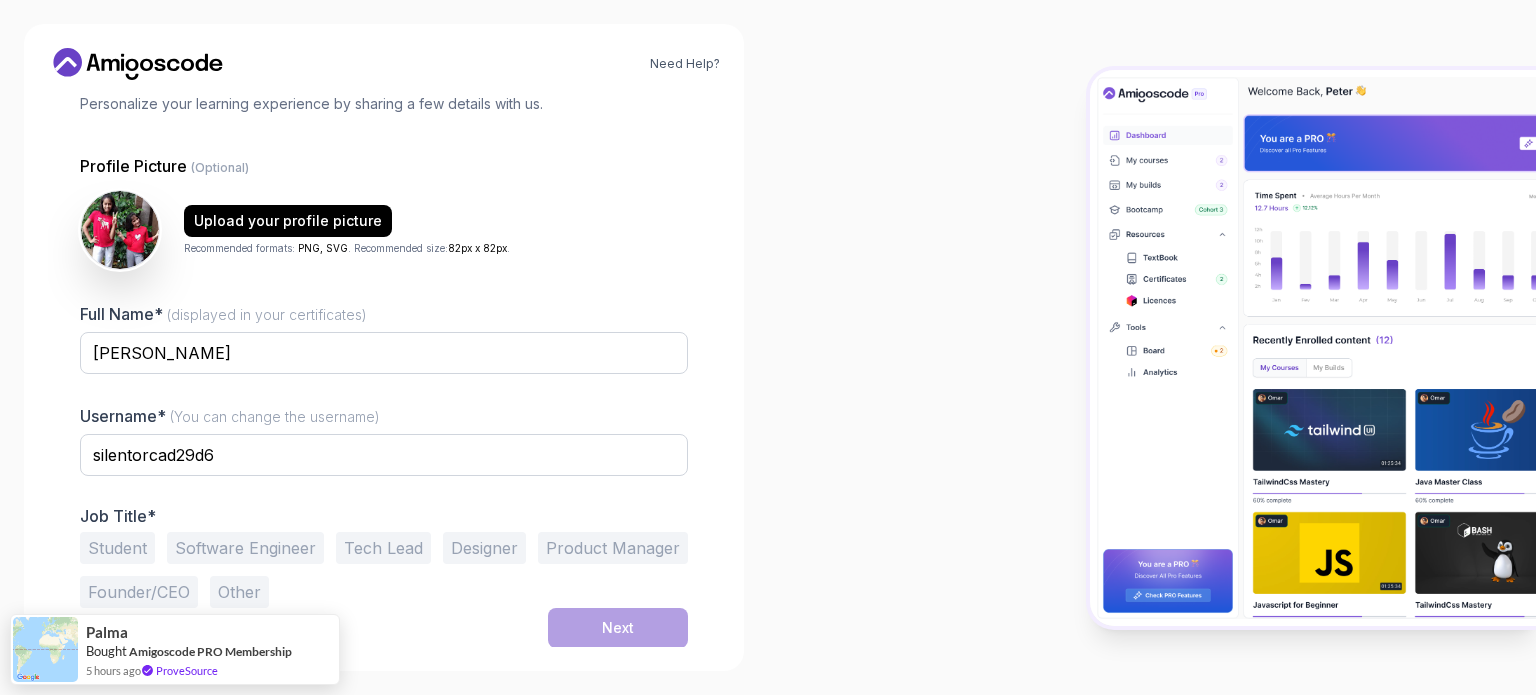 click on "Software Engineer" at bounding box center [245, 548] 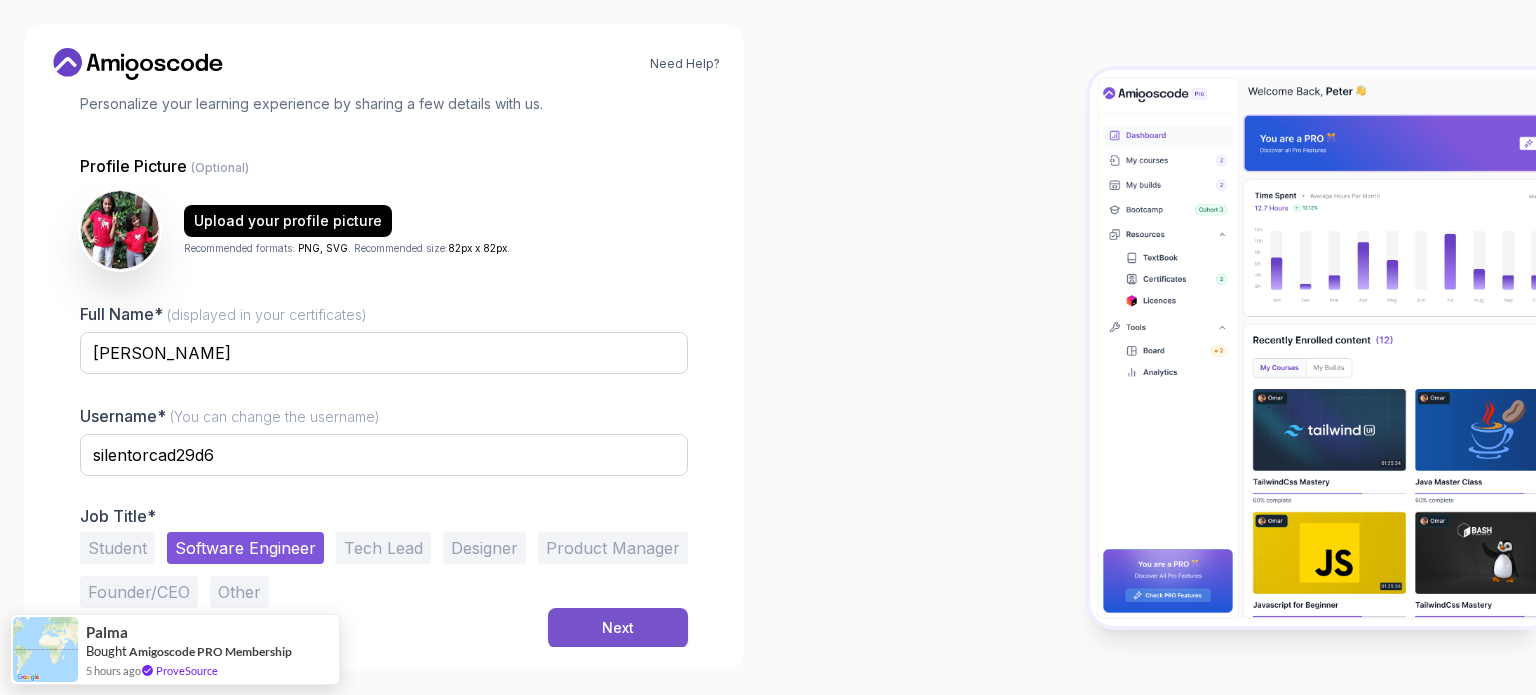 click on "Next" at bounding box center (618, 628) 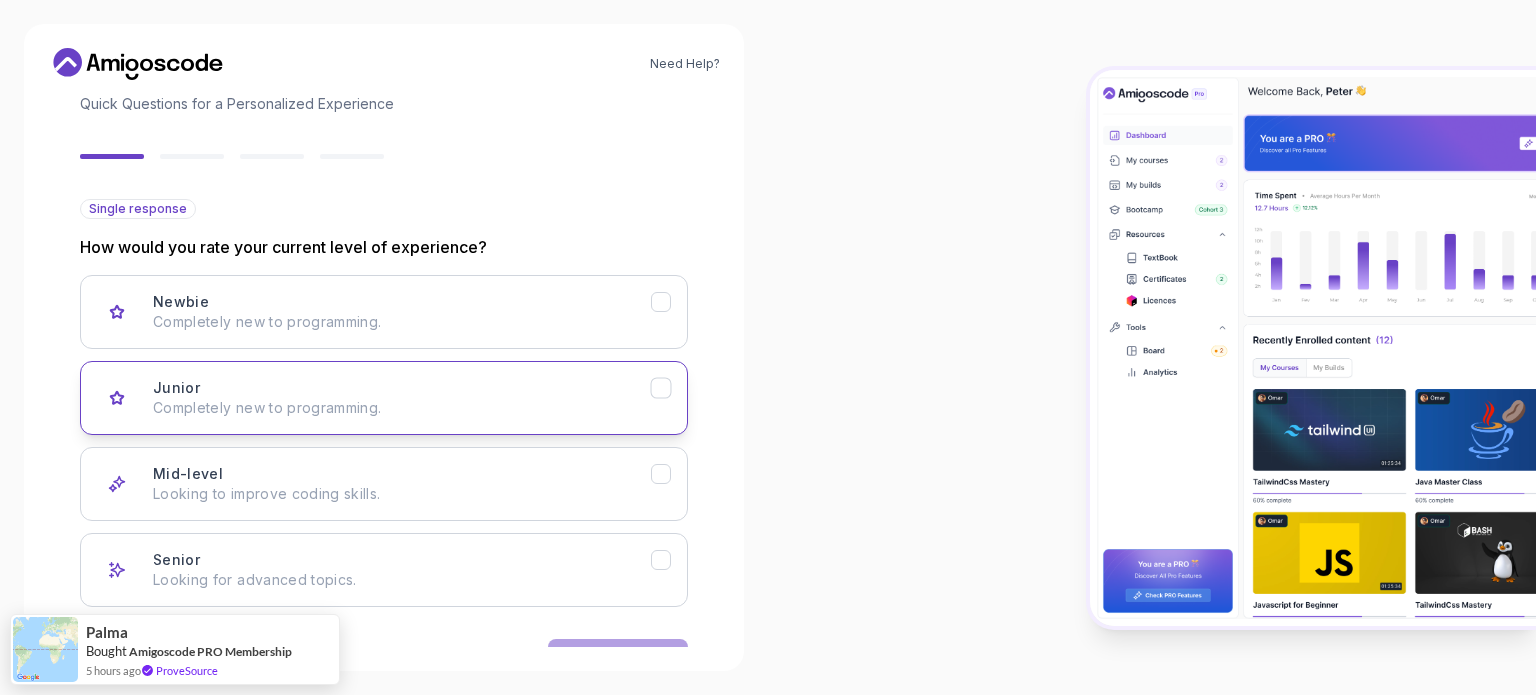 click on "Junior Completely new to programming." at bounding box center (402, 398) 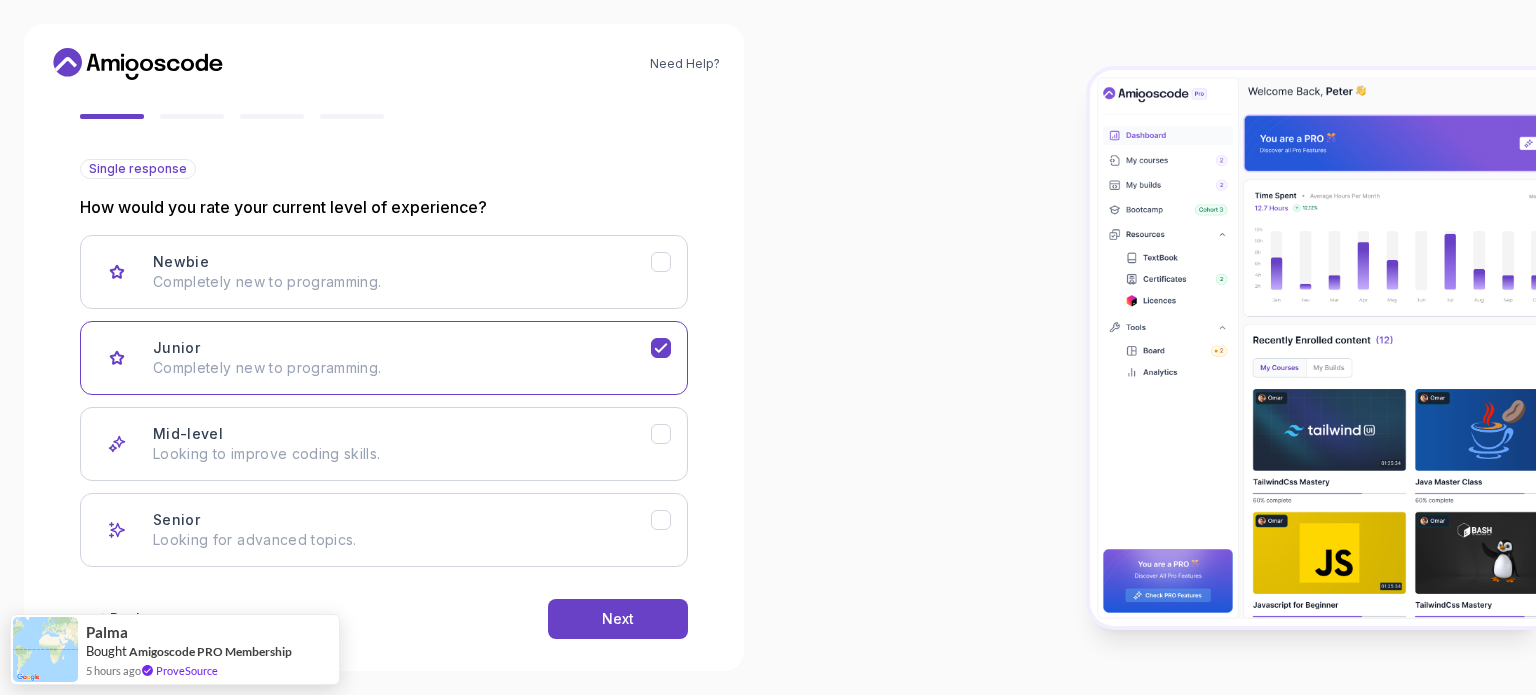 scroll, scrollTop: 200, scrollLeft: 0, axis: vertical 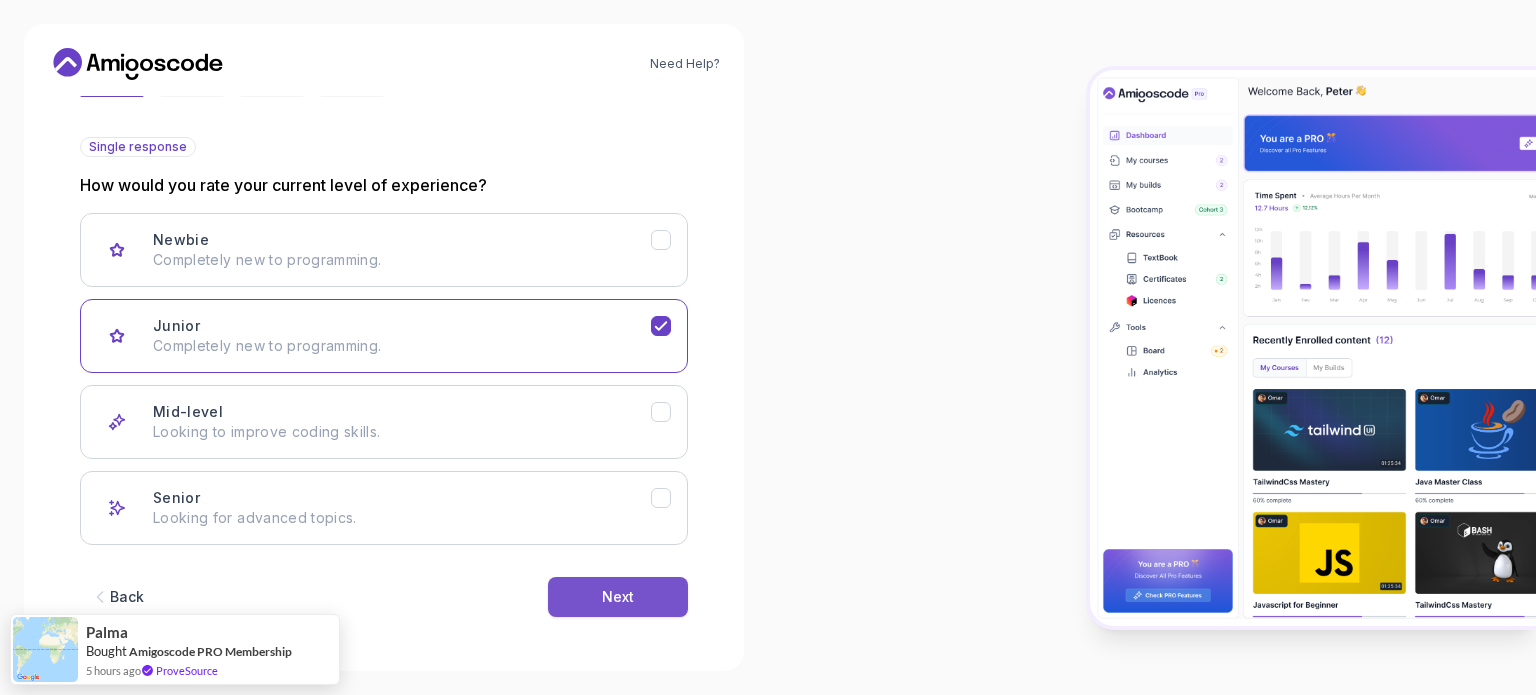 click on "Next" at bounding box center (618, 597) 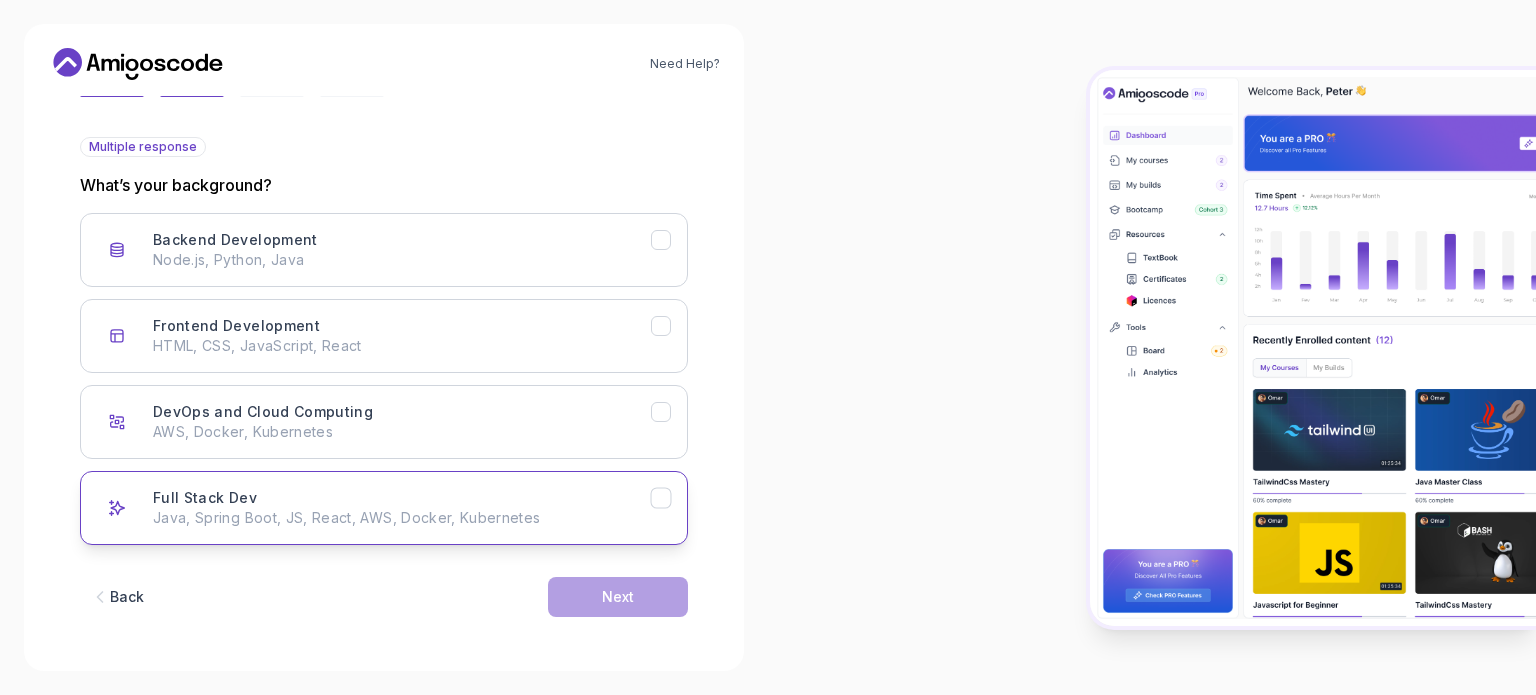 click on "Full Stack Dev Java, Spring Boot, JS, React, AWS, Docker, Kubernetes" at bounding box center [402, 508] 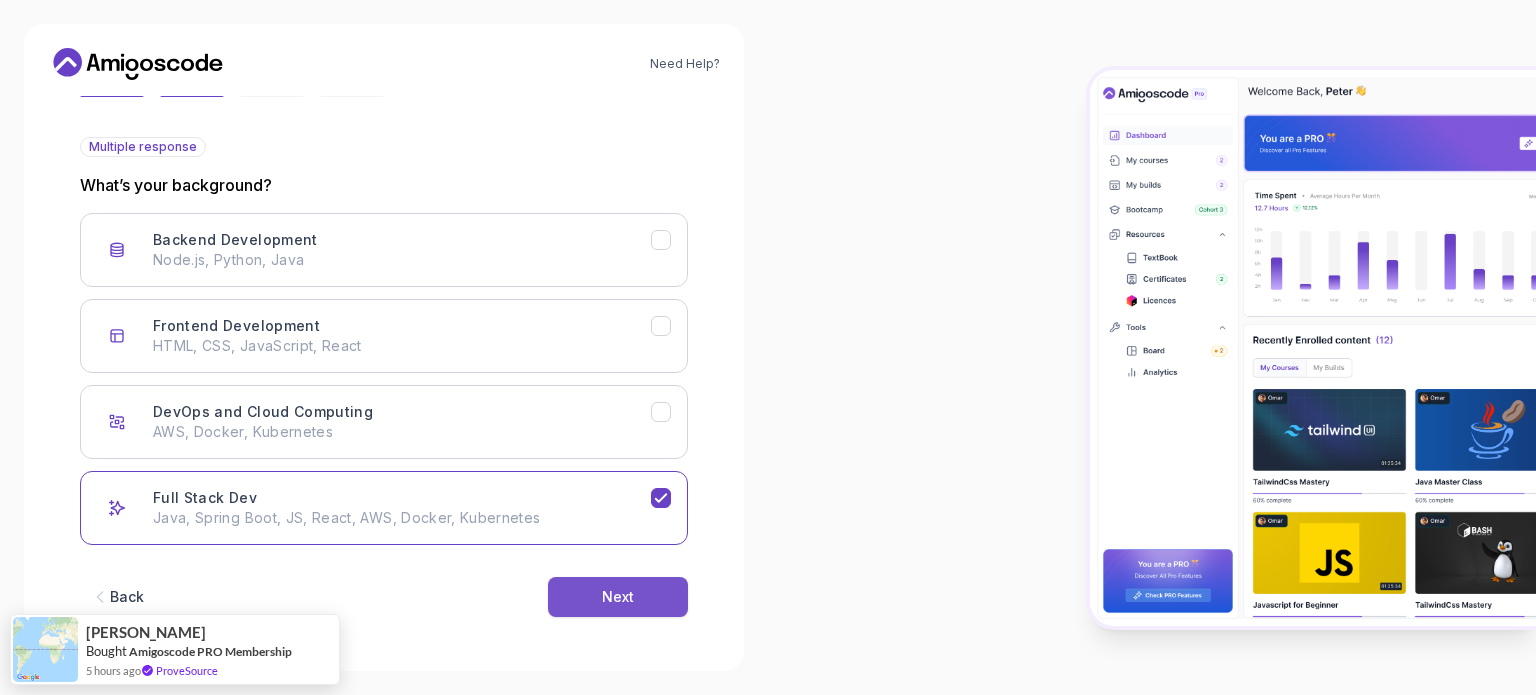 click on "Next" at bounding box center [618, 597] 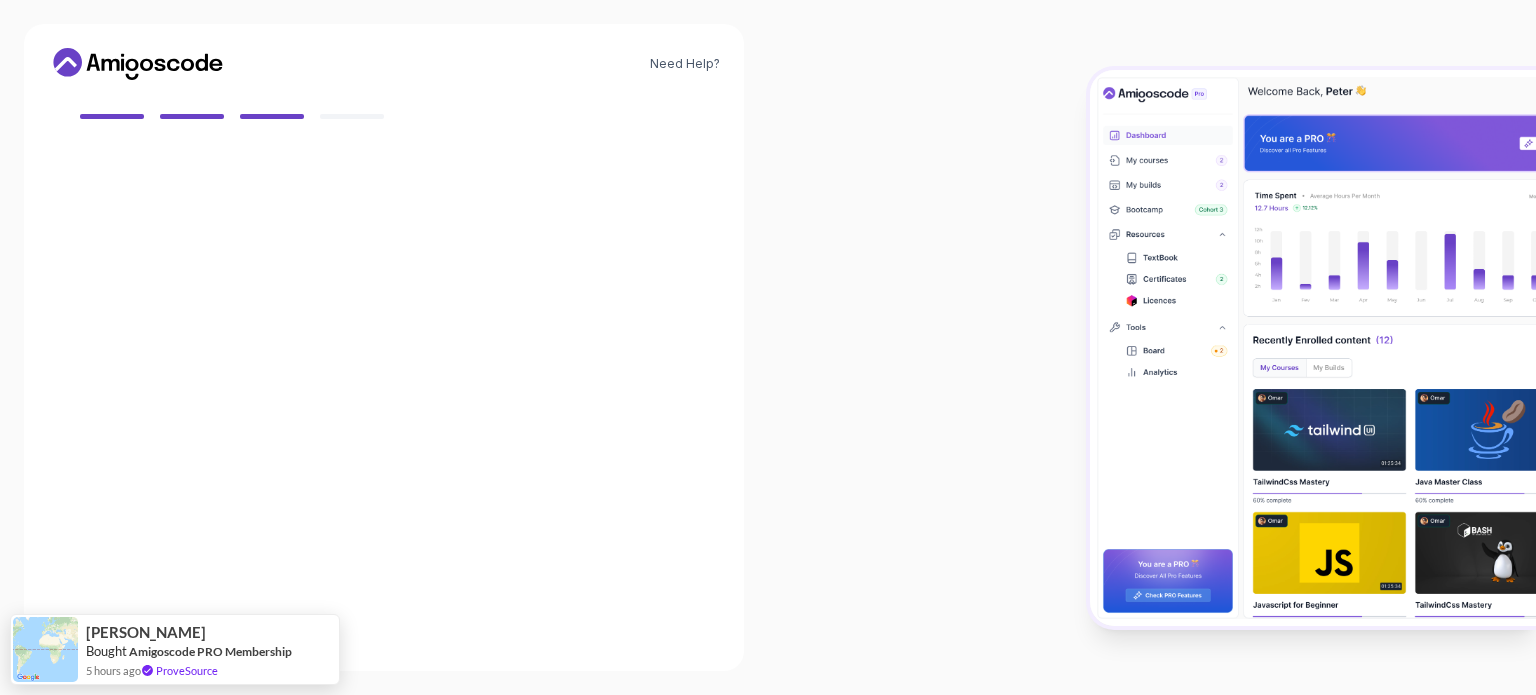 scroll, scrollTop: 177, scrollLeft: 0, axis: vertical 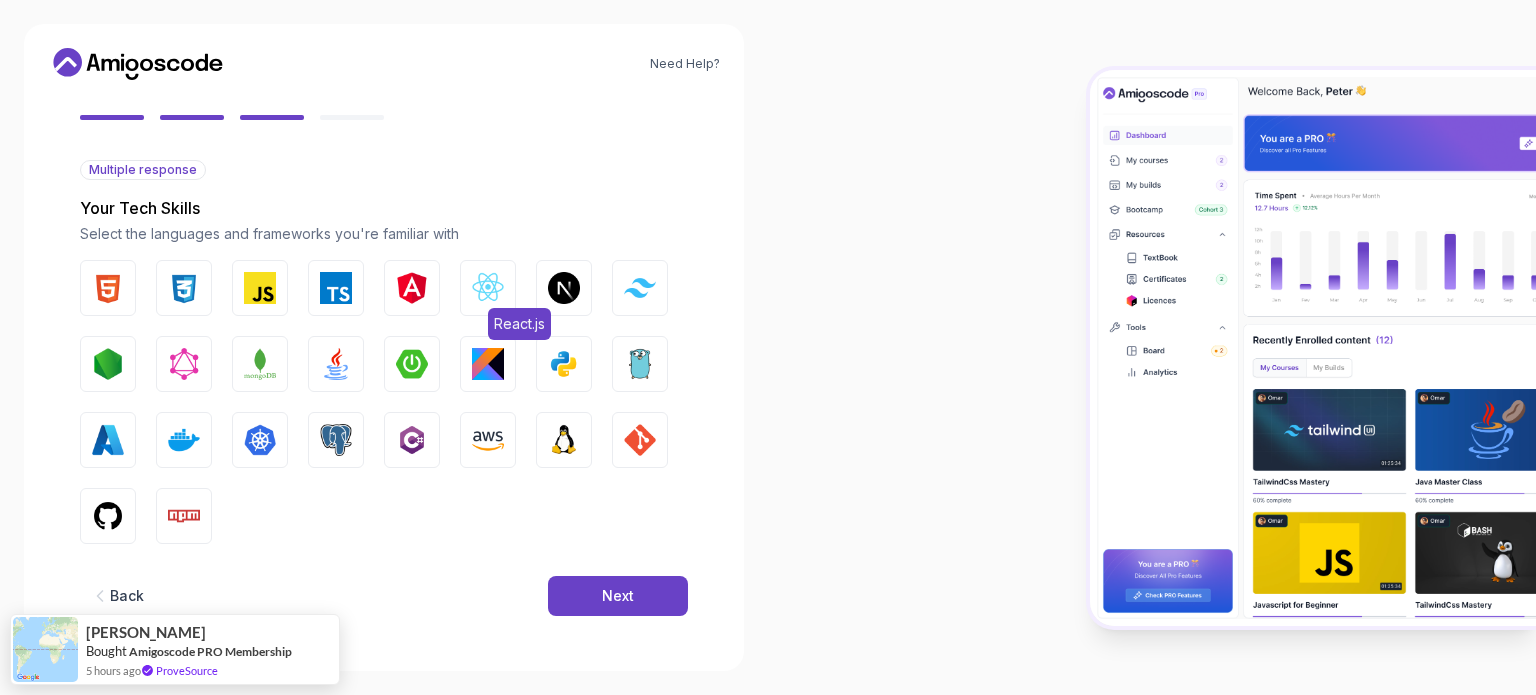 click on "React.js" at bounding box center (488, 288) 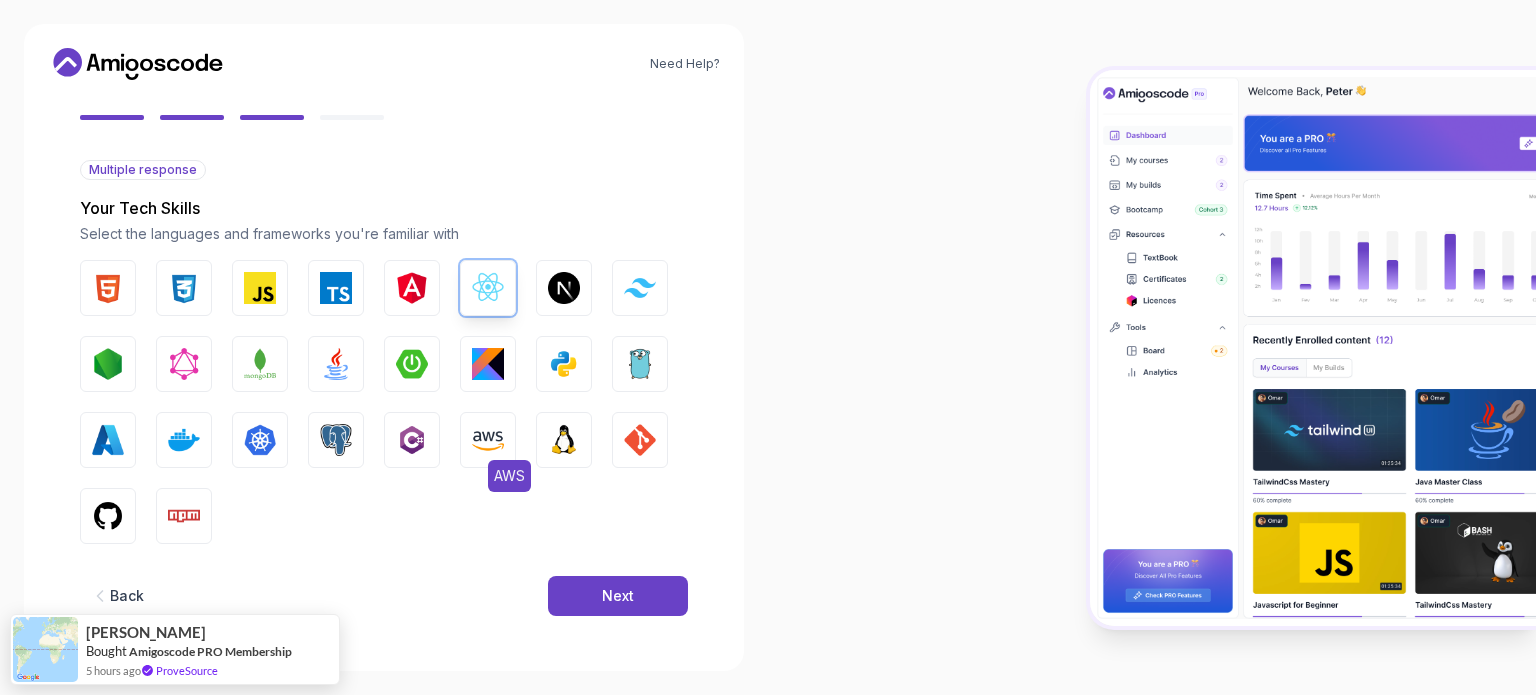 click on "AWS" at bounding box center (488, 440) 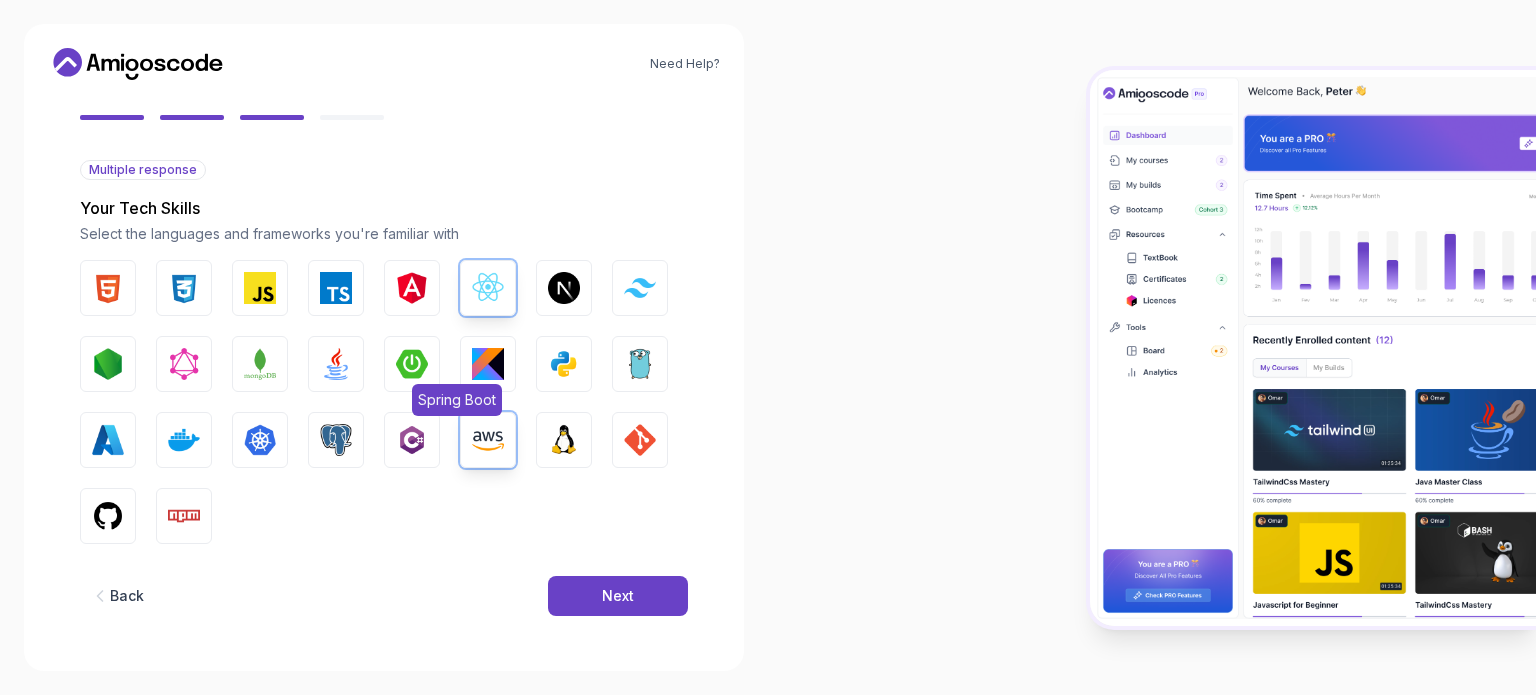 click at bounding box center [412, 364] 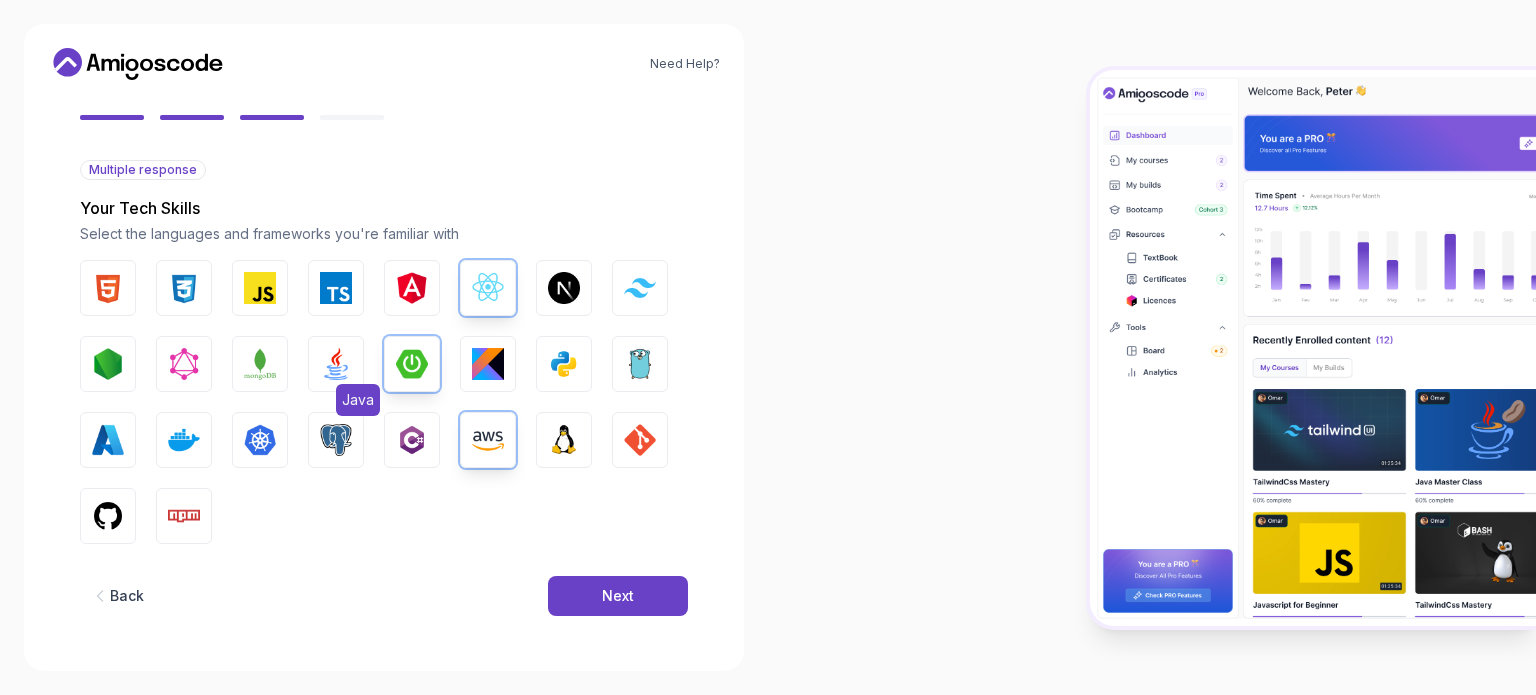 click at bounding box center (336, 364) 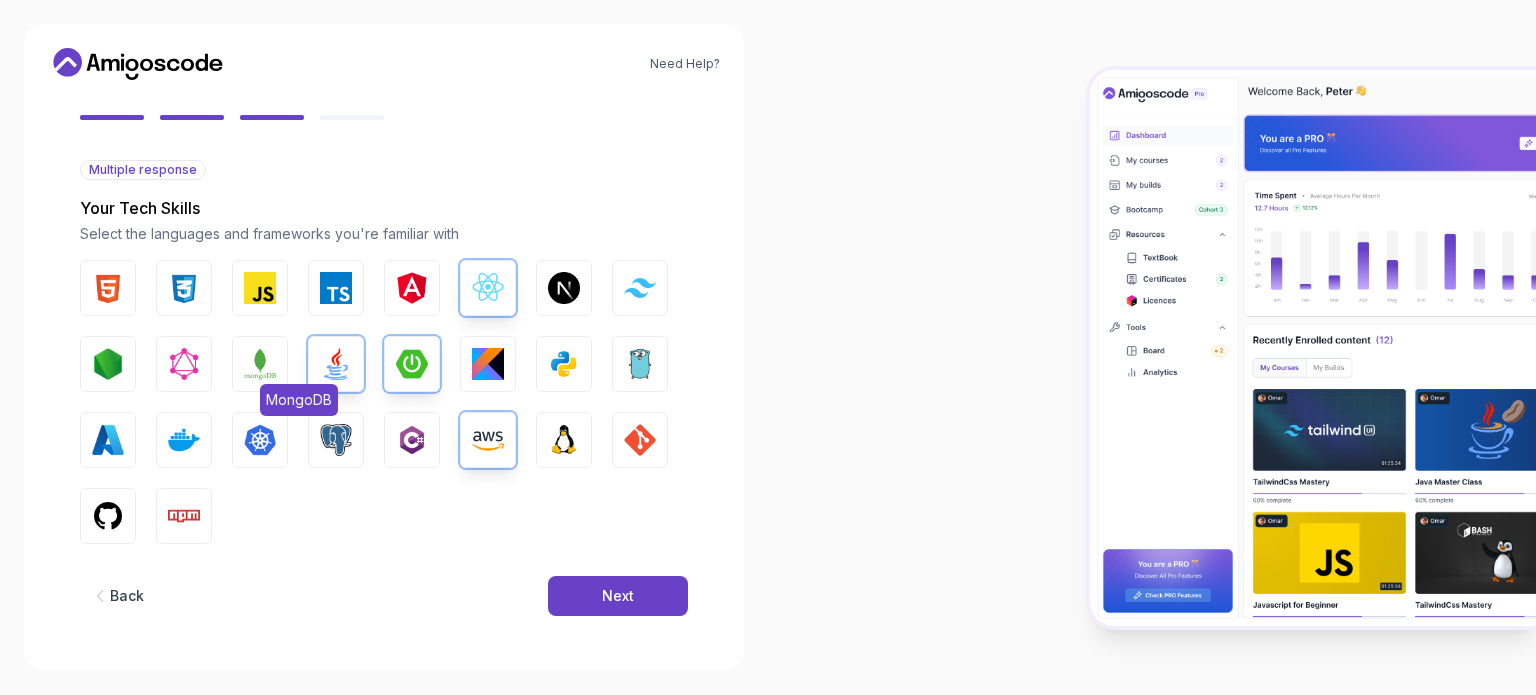 click at bounding box center (260, 364) 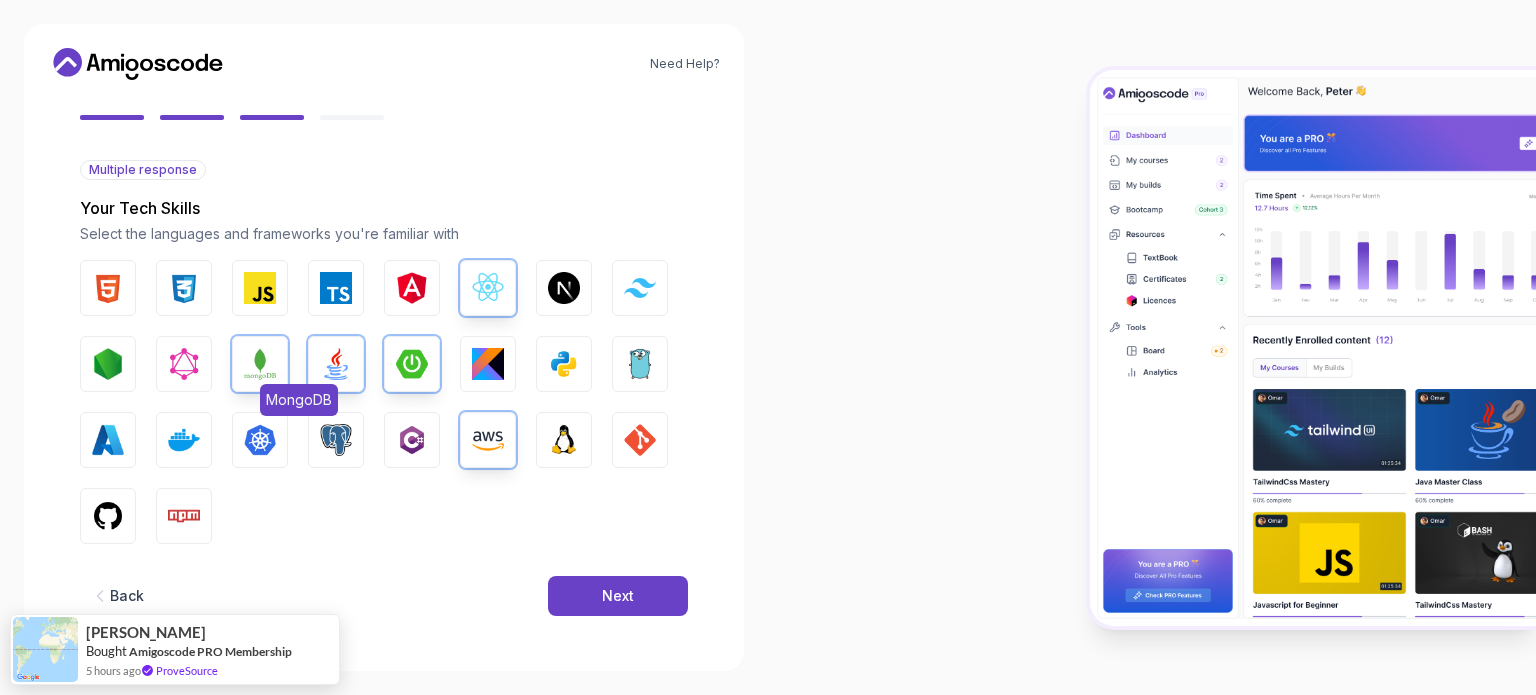 click at bounding box center (260, 364) 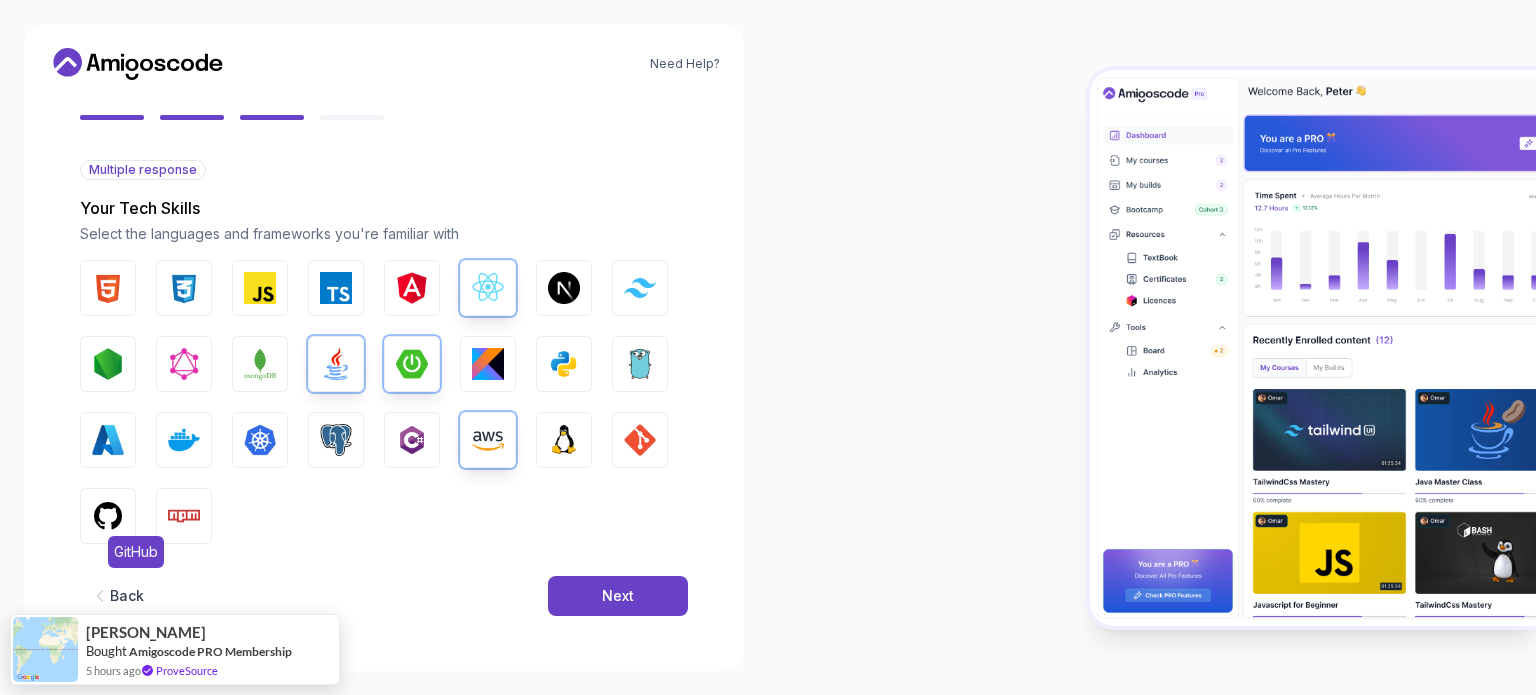 click at bounding box center (108, 516) 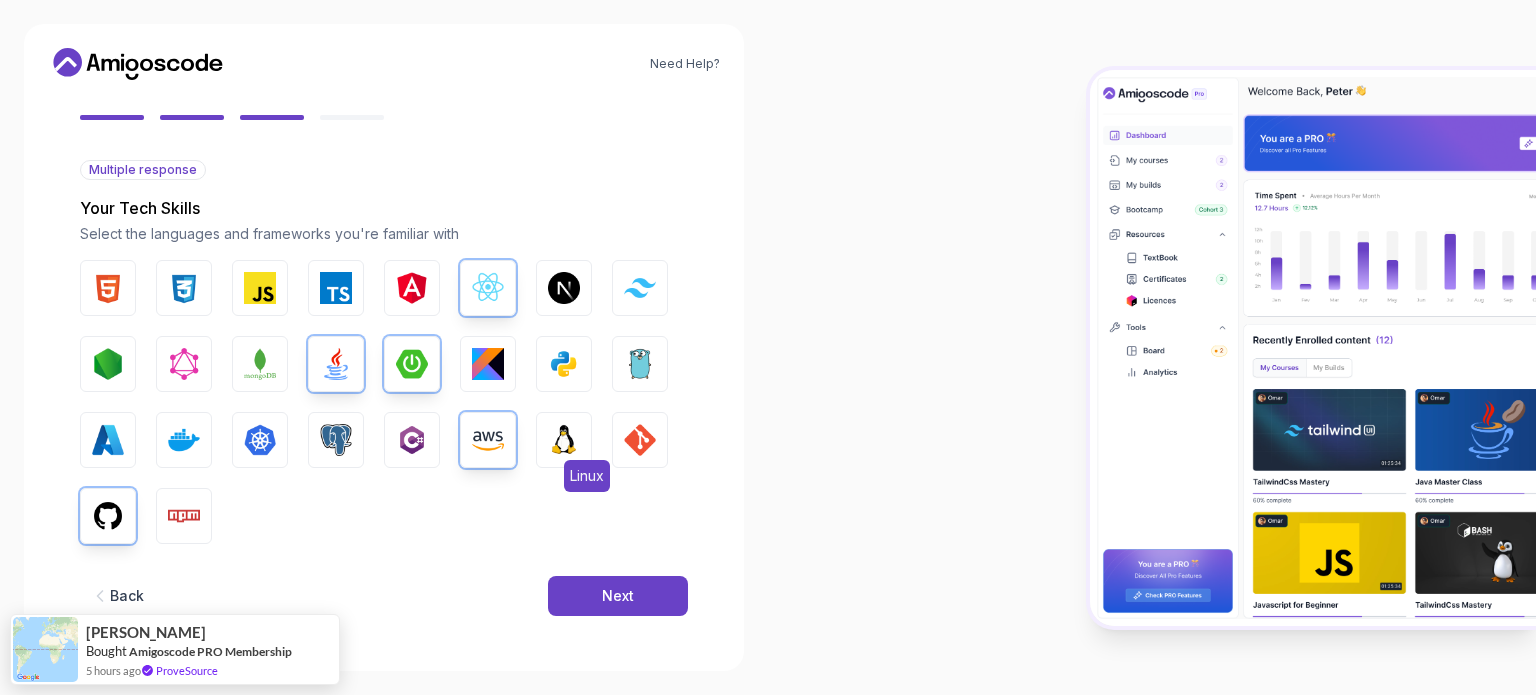 click at bounding box center [564, 440] 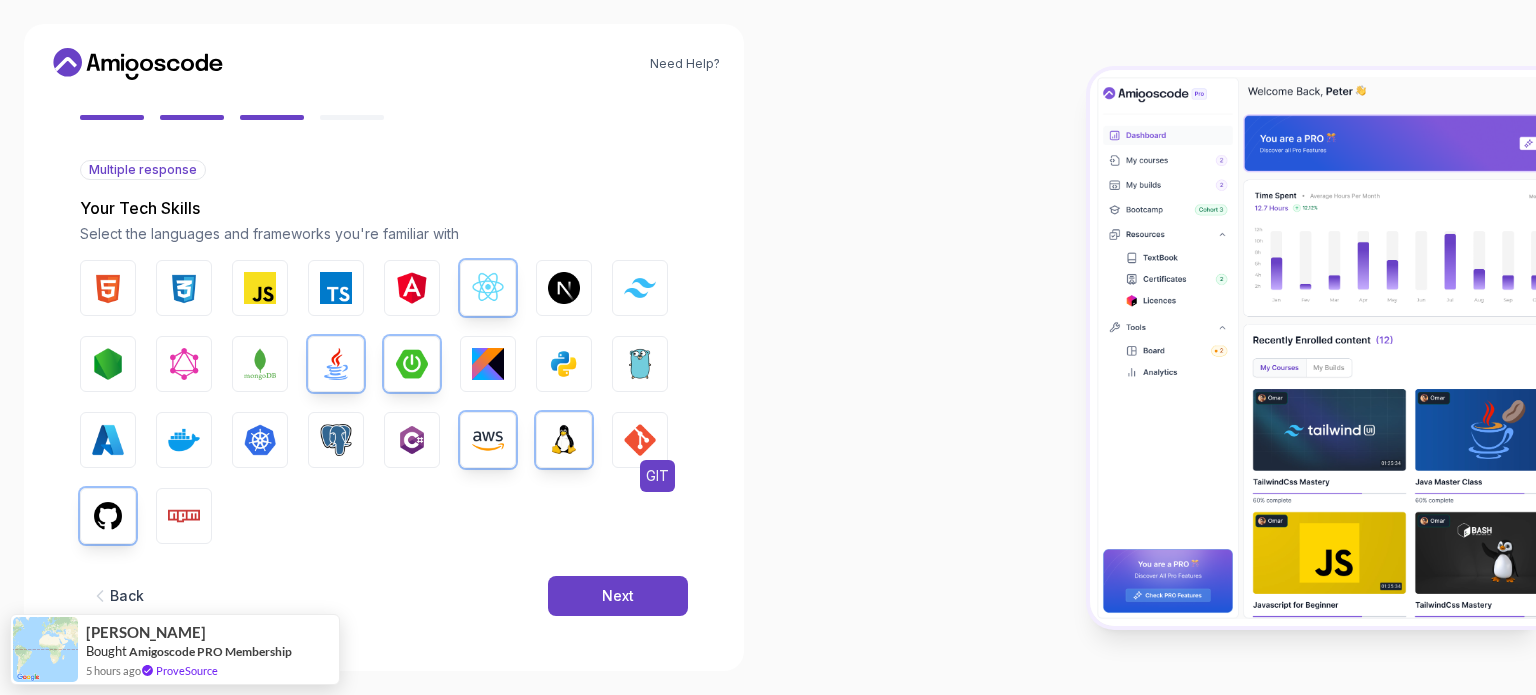 click at bounding box center (640, 440) 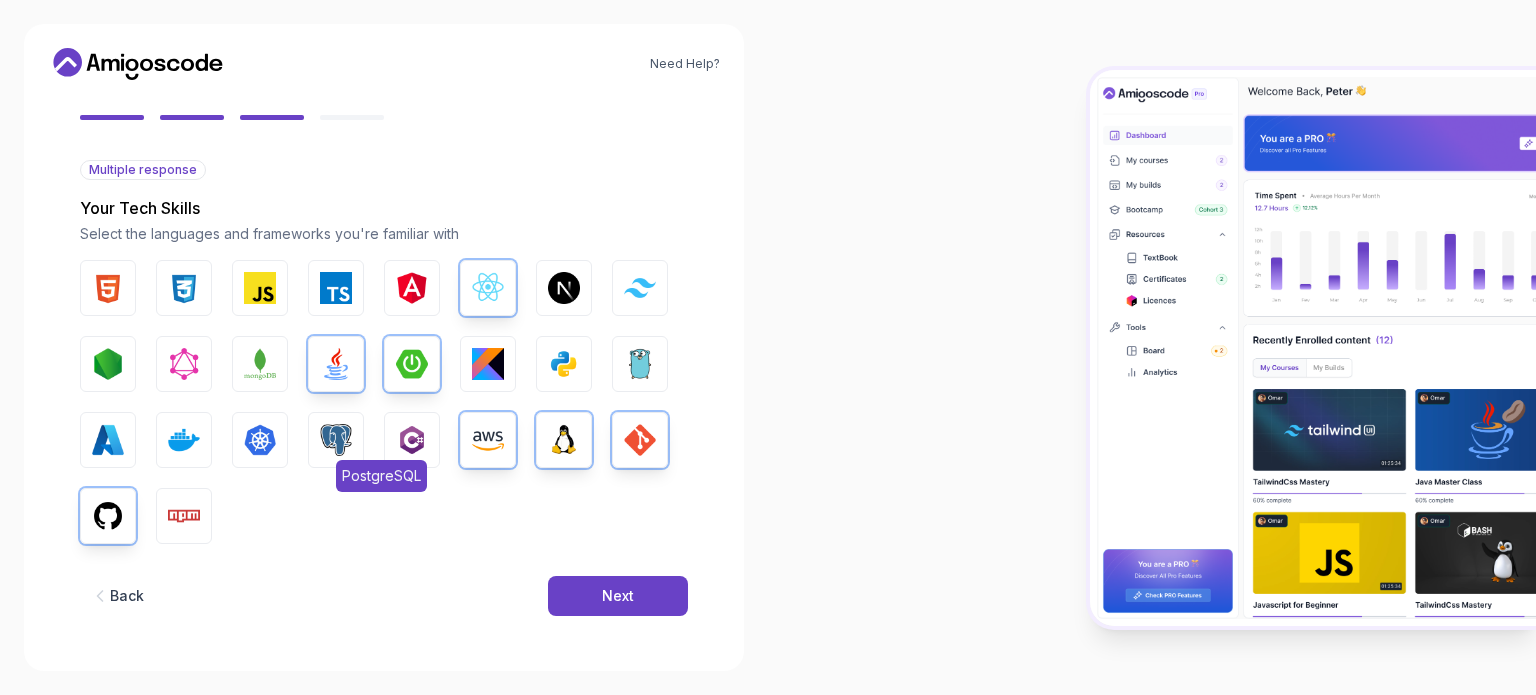 click on "PostgreSQL" at bounding box center [336, 440] 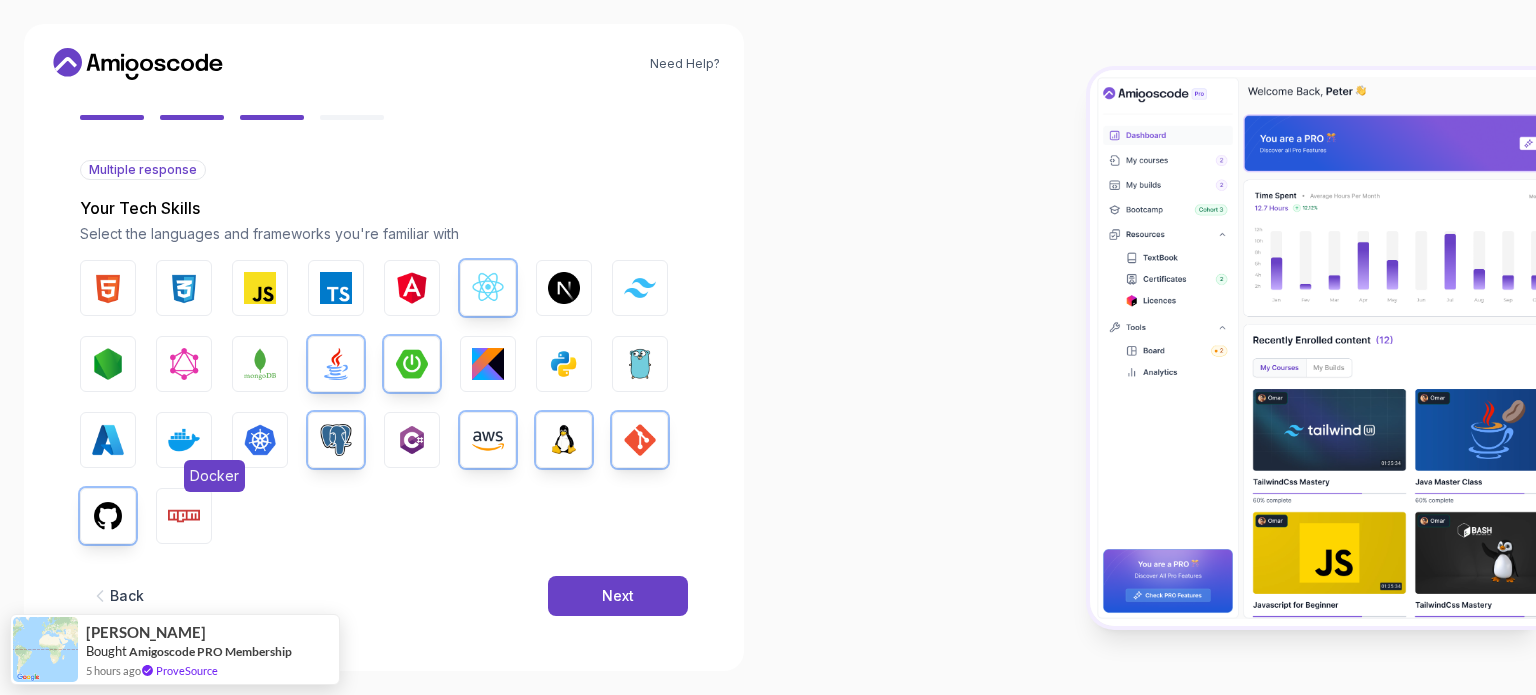 click at bounding box center [184, 440] 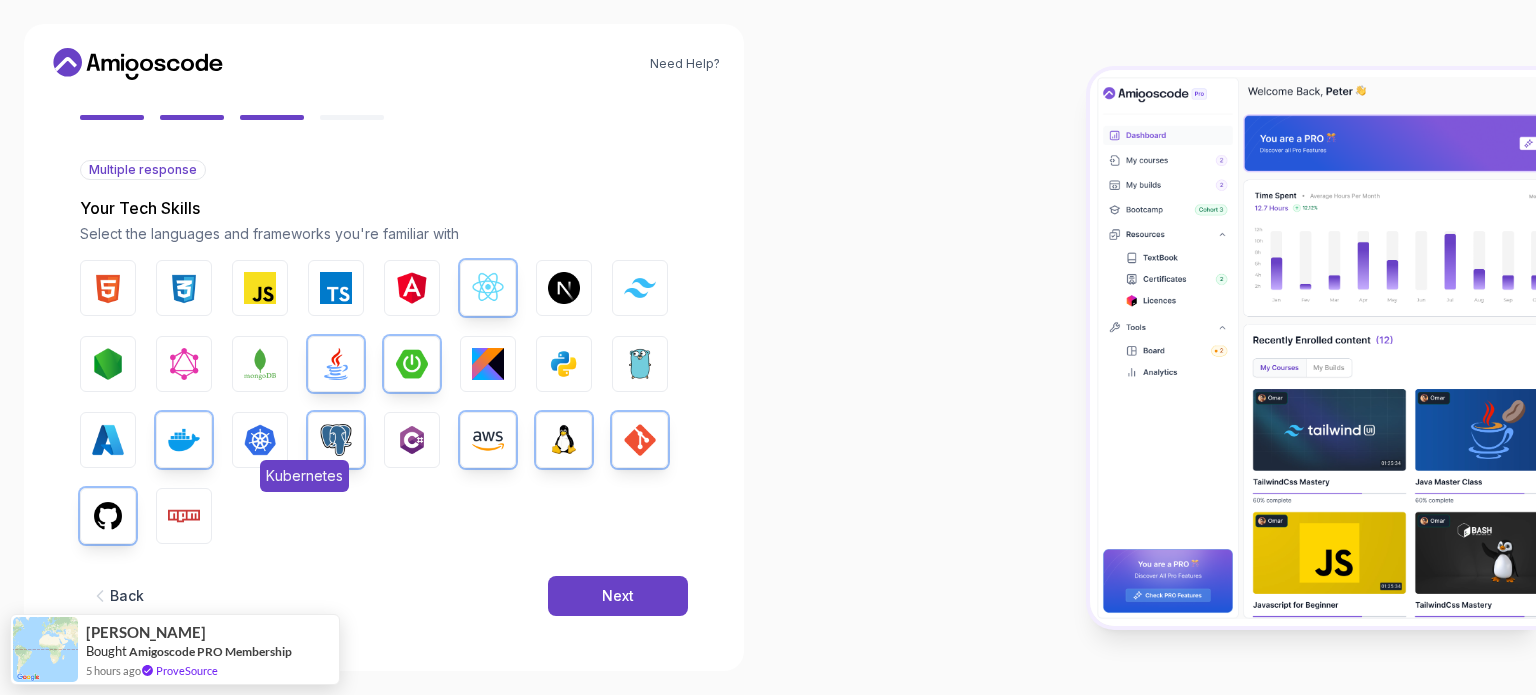 click at bounding box center (260, 440) 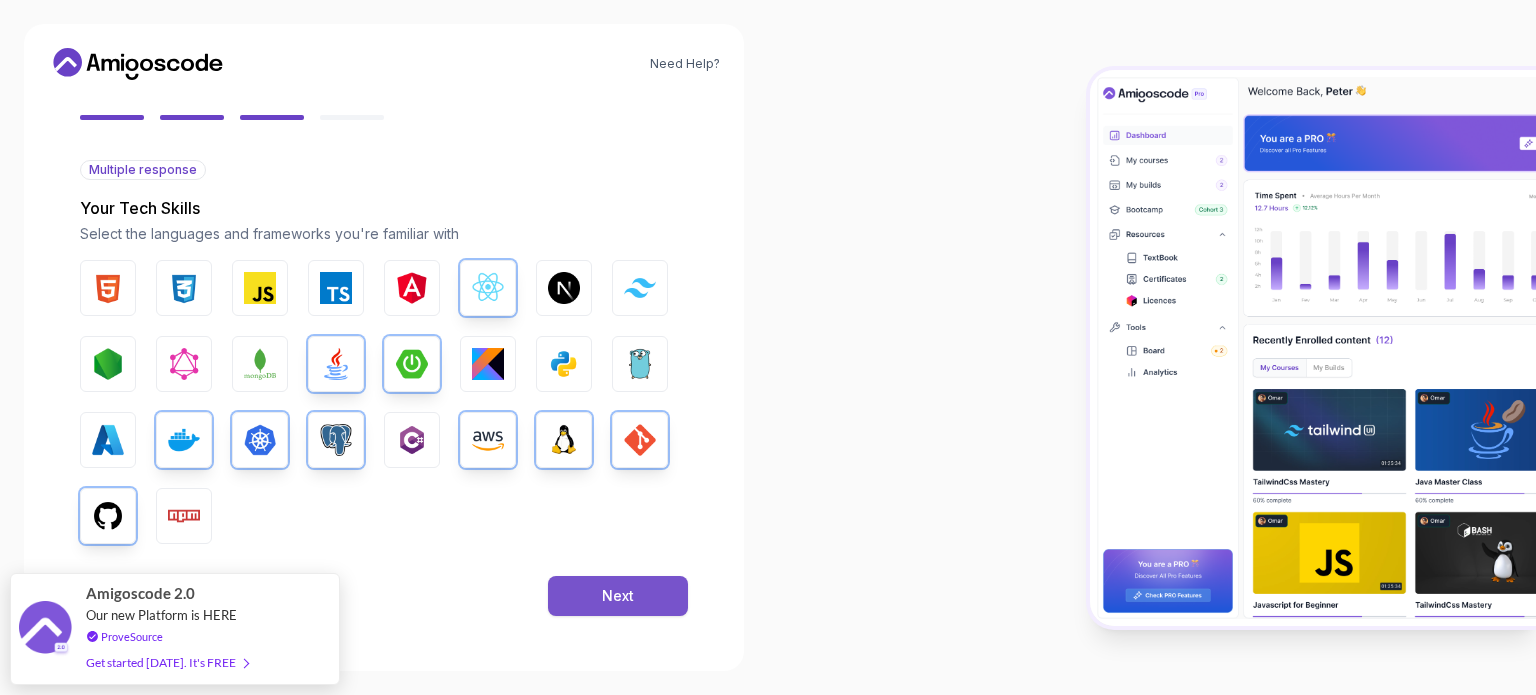 click on "Next" at bounding box center (618, 596) 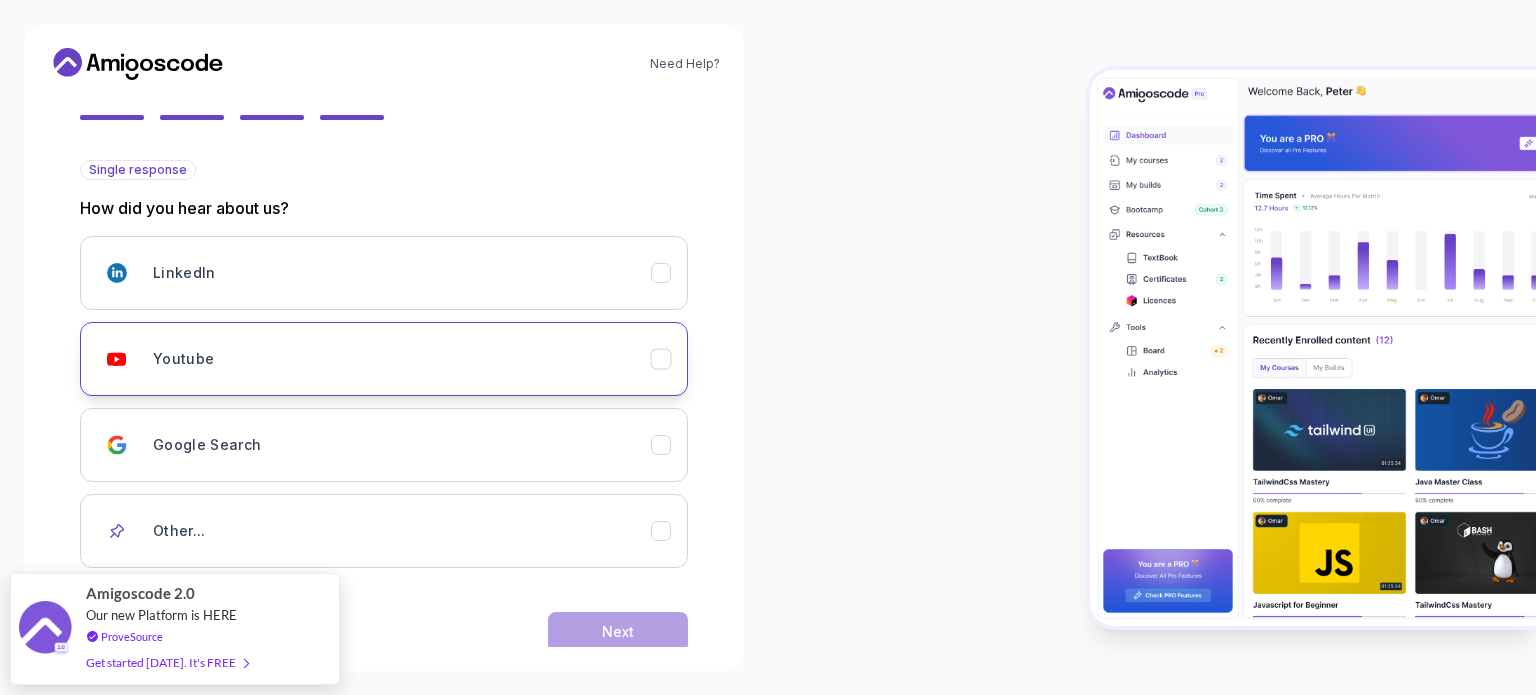 click on "Youtube" at bounding box center [402, 359] 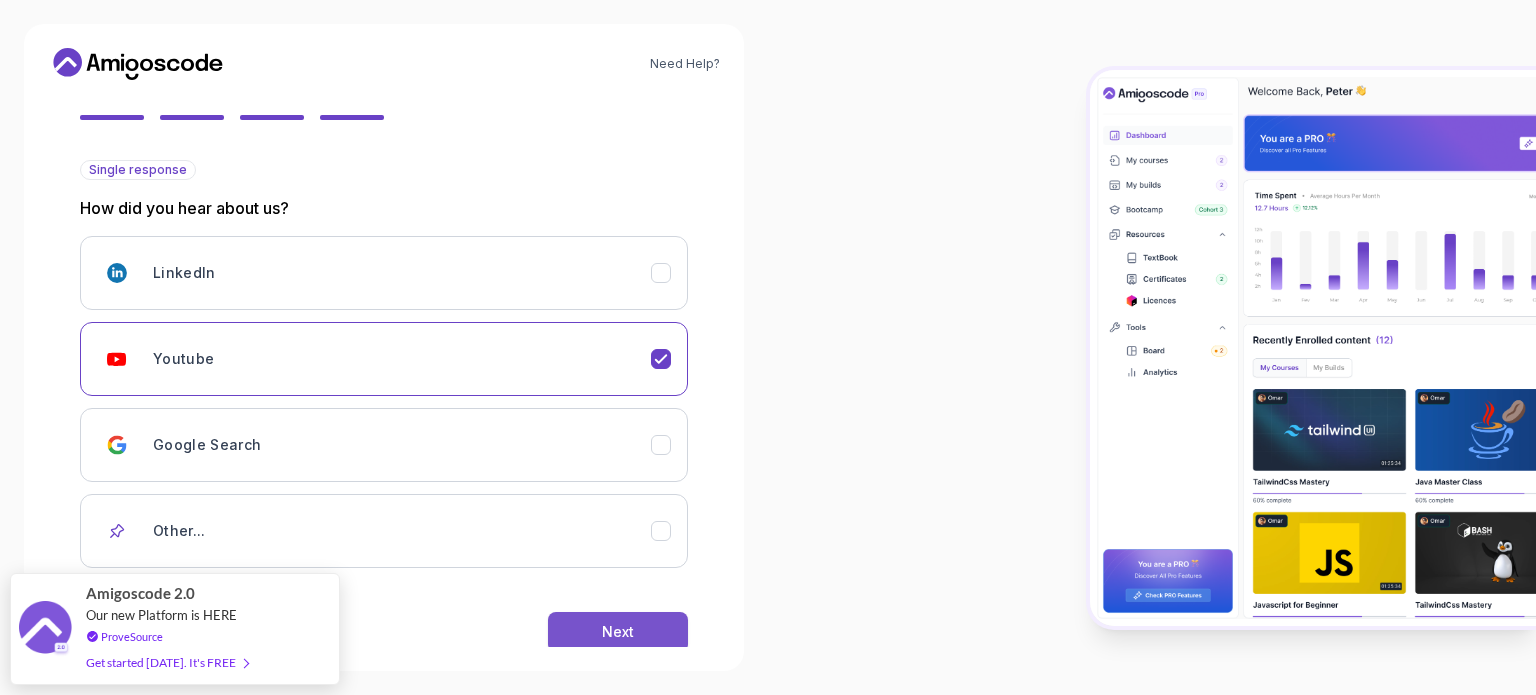 click on "Next" at bounding box center [618, 632] 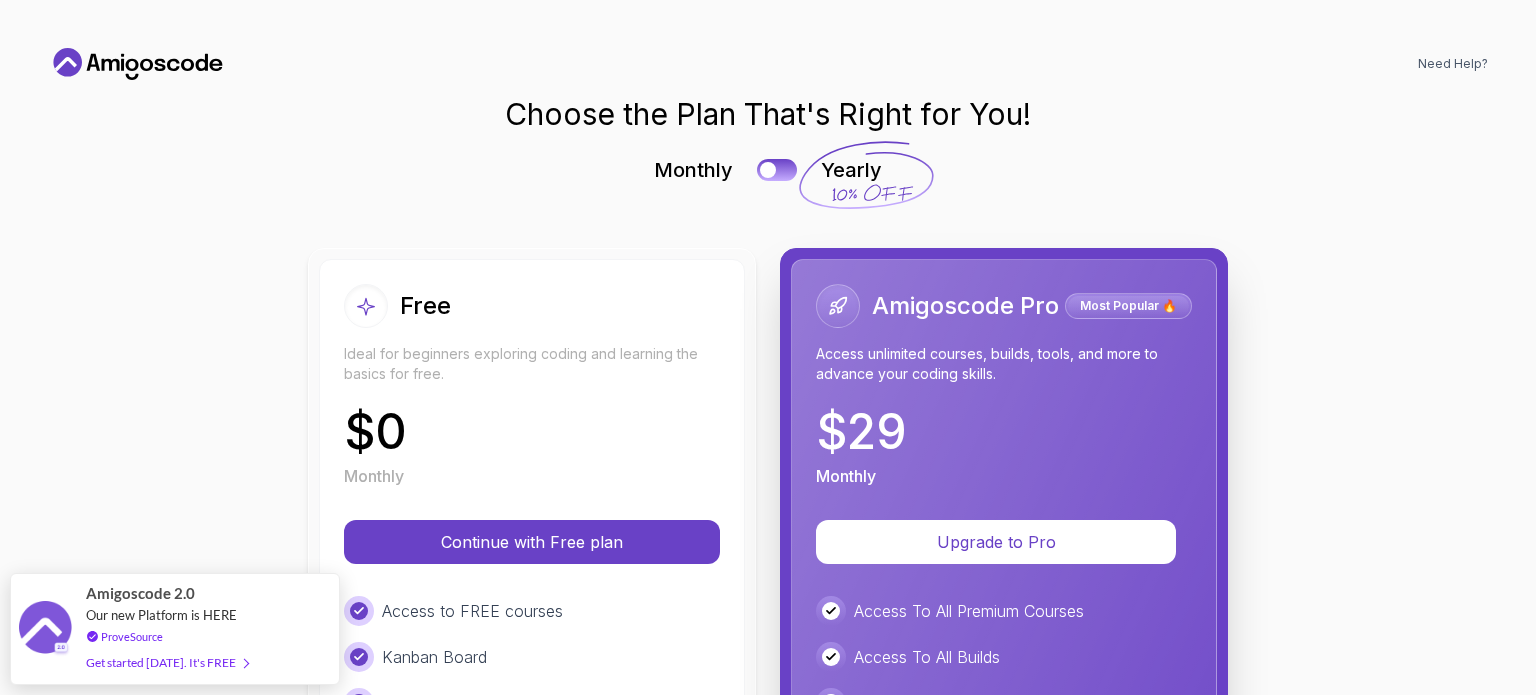 scroll, scrollTop: 0, scrollLeft: 0, axis: both 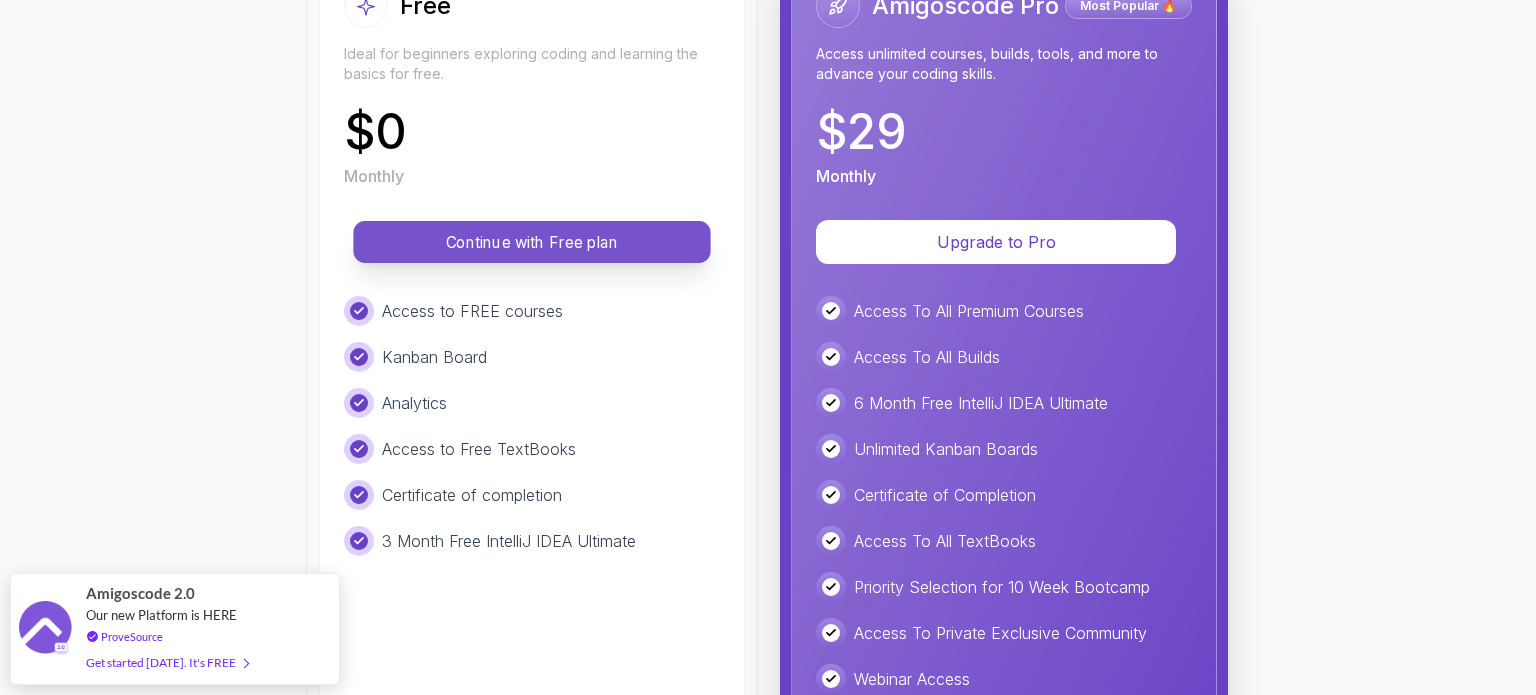 click on "Continue with Free plan" at bounding box center [532, 242] 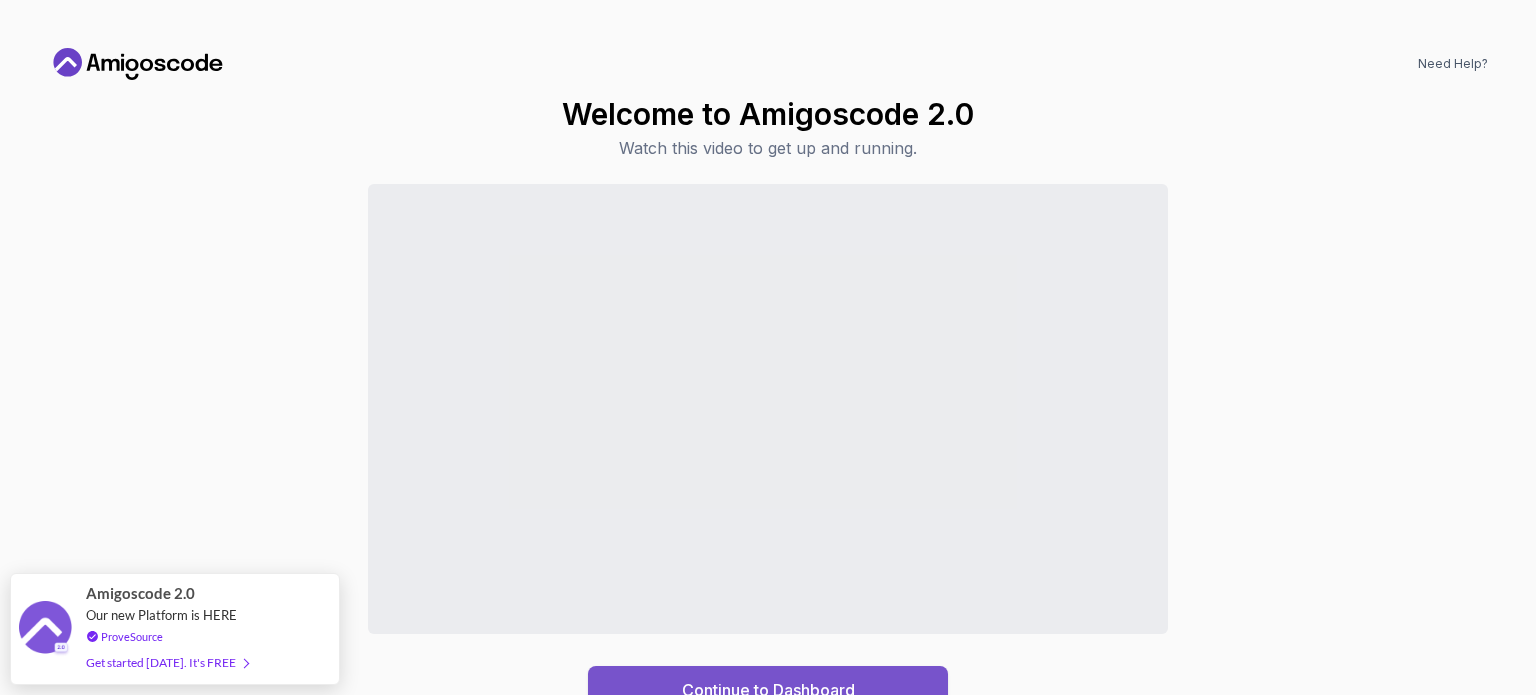 click on "Continue to Dashboard" at bounding box center [768, 690] 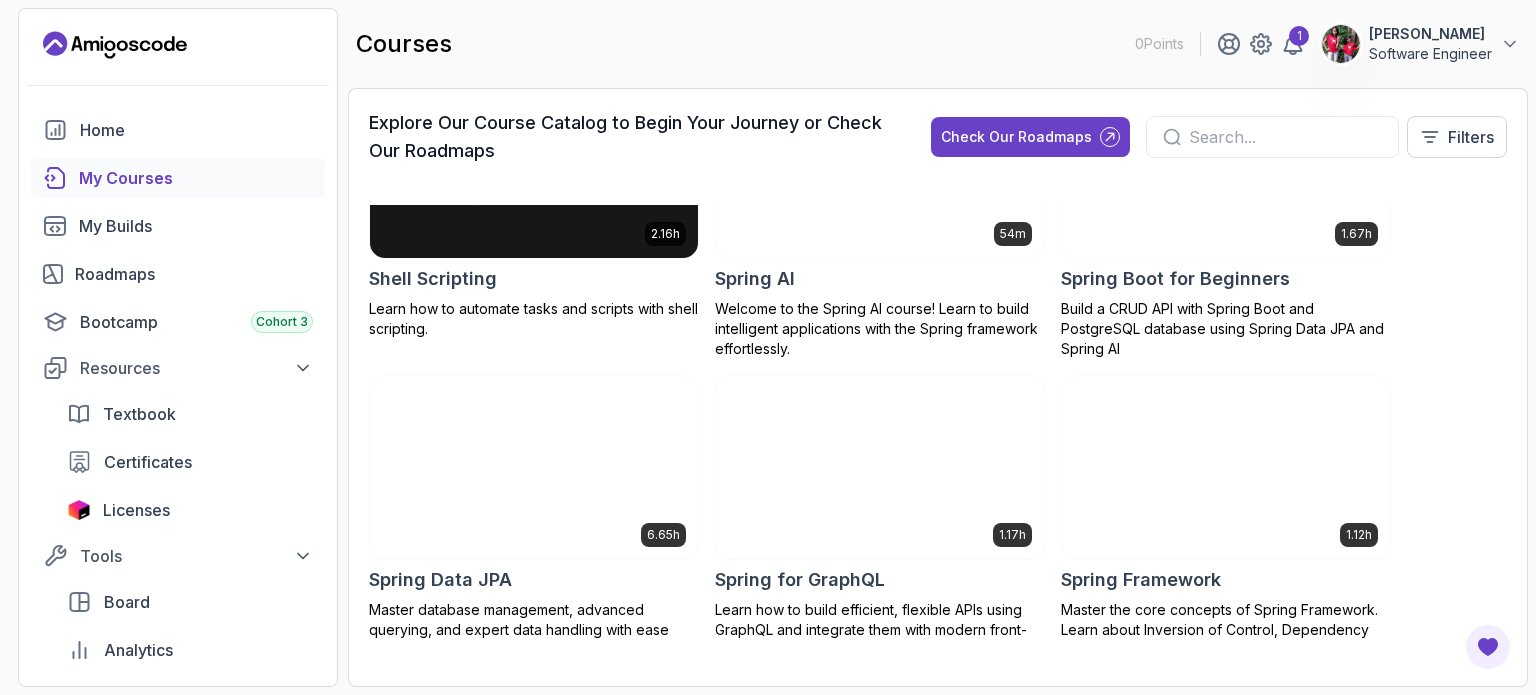scroll, scrollTop: 3370, scrollLeft: 0, axis: vertical 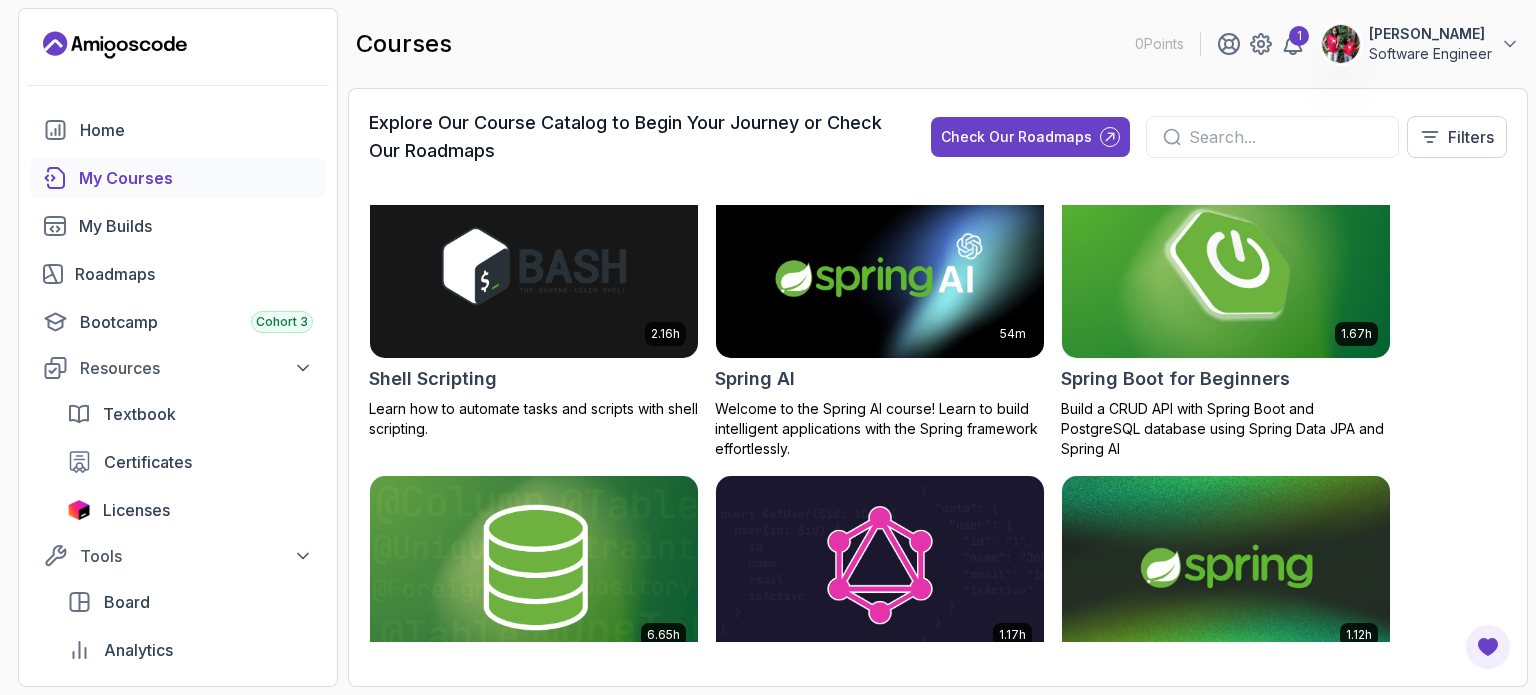 click at bounding box center [1226, 265] 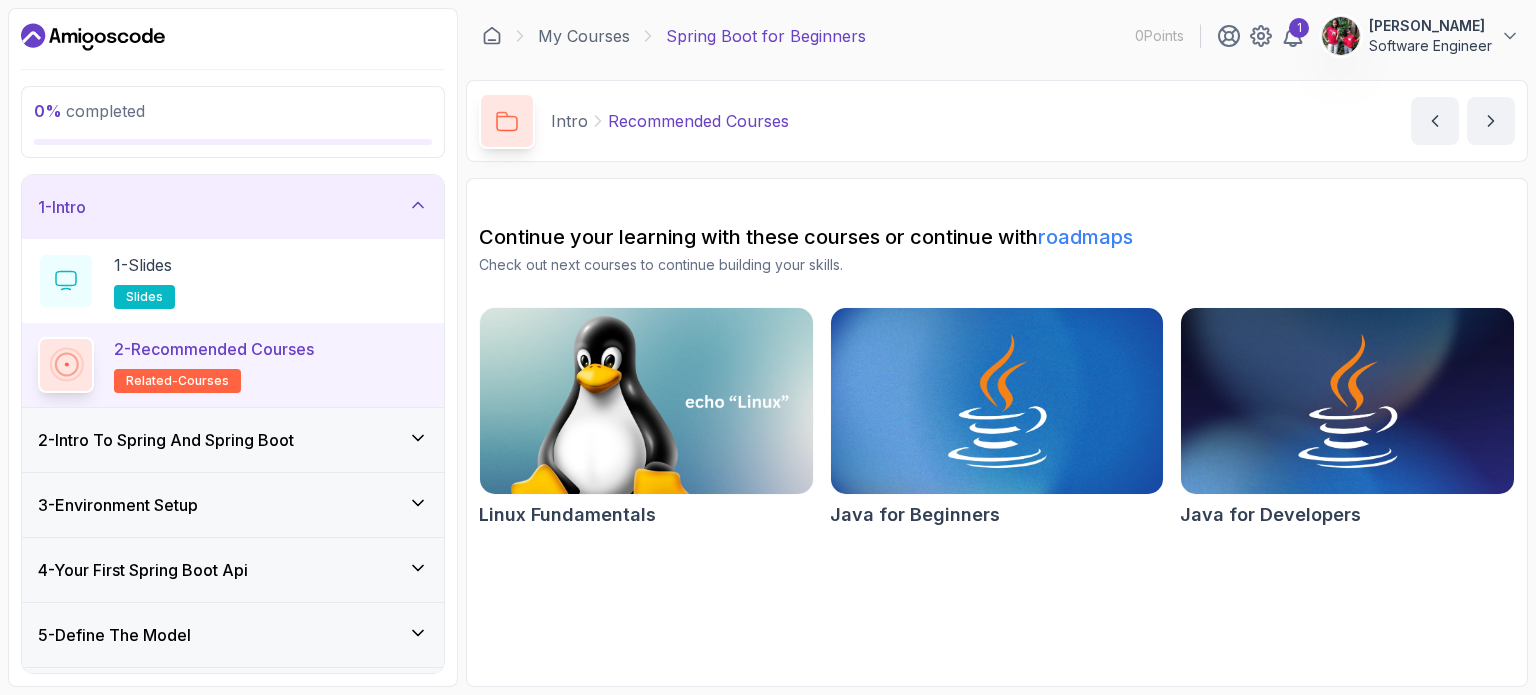 click on "2  -  Intro To Spring And Spring Boot" at bounding box center [166, 440] 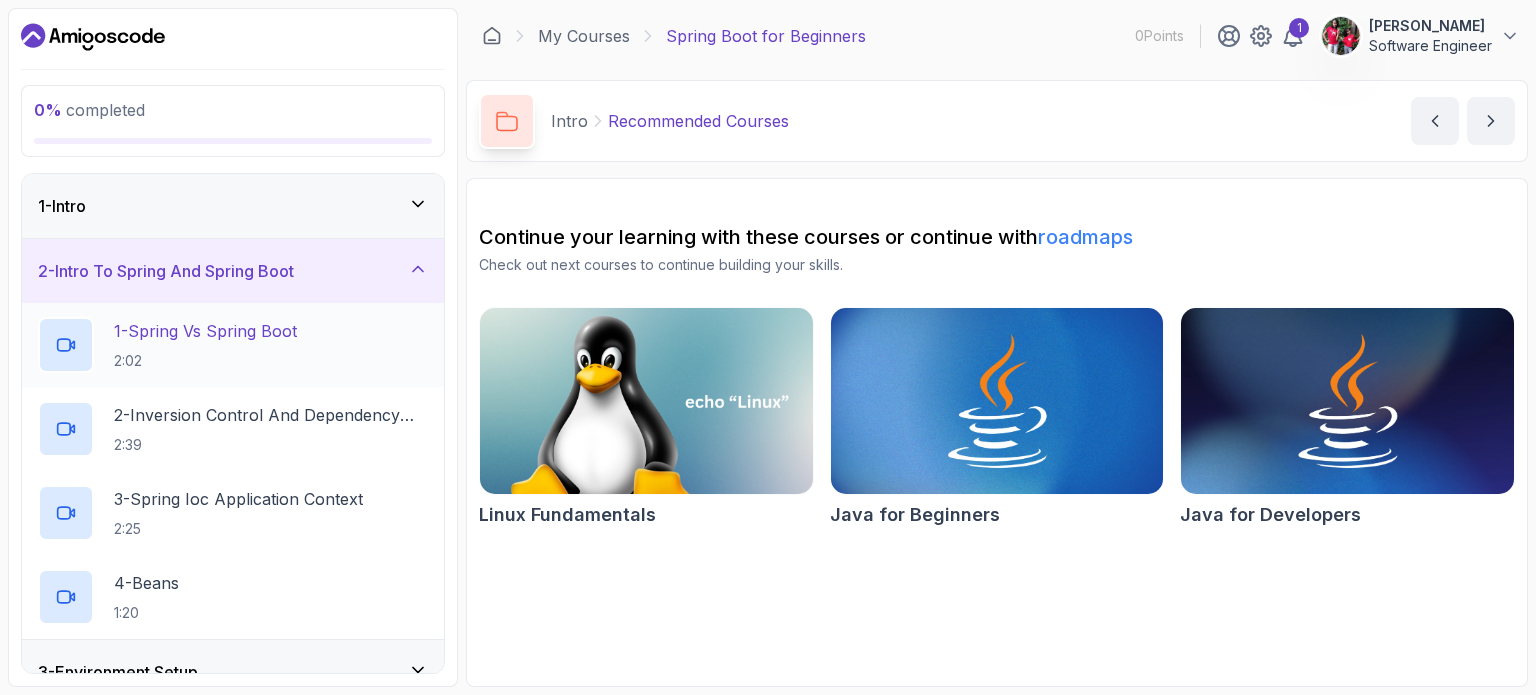 click on "1  -  Spring Vs Spring Boot 2:02" at bounding box center [205, 345] 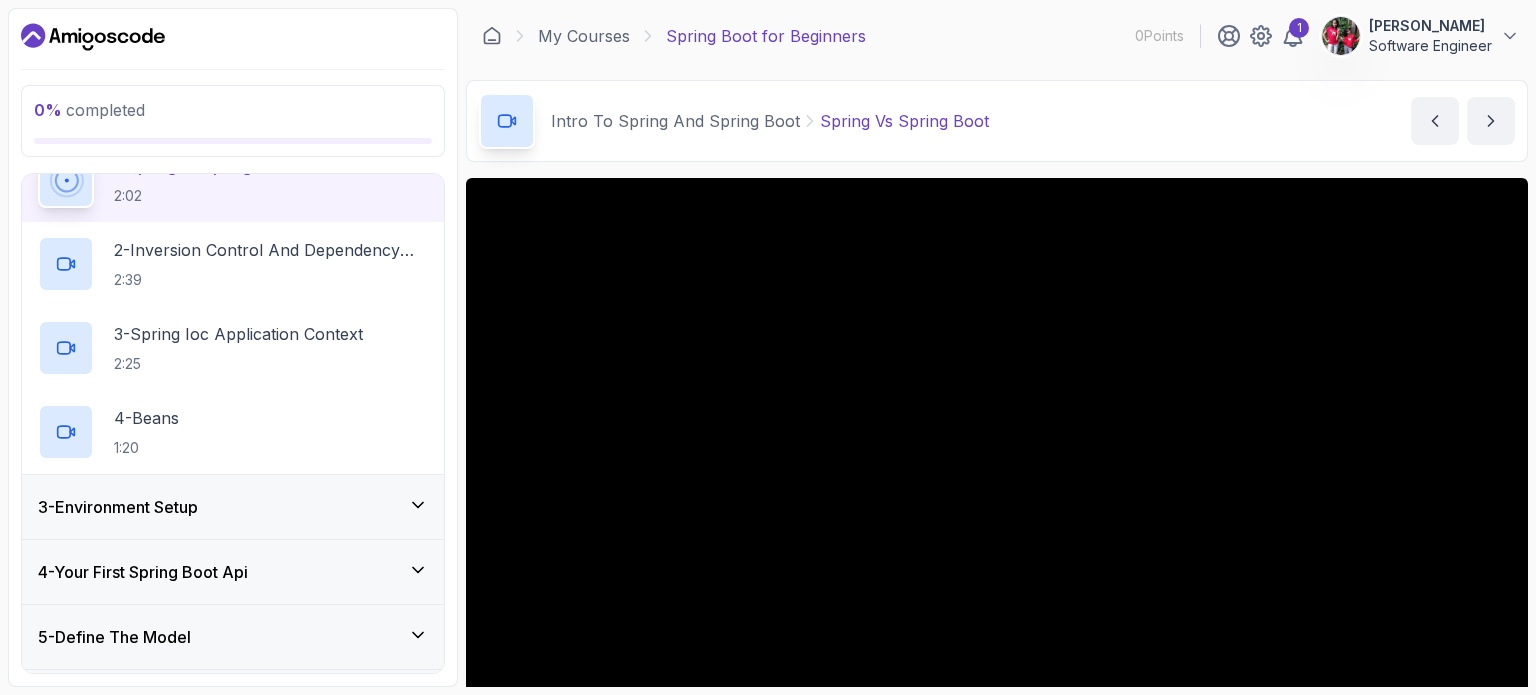 scroll, scrollTop: 200, scrollLeft: 0, axis: vertical 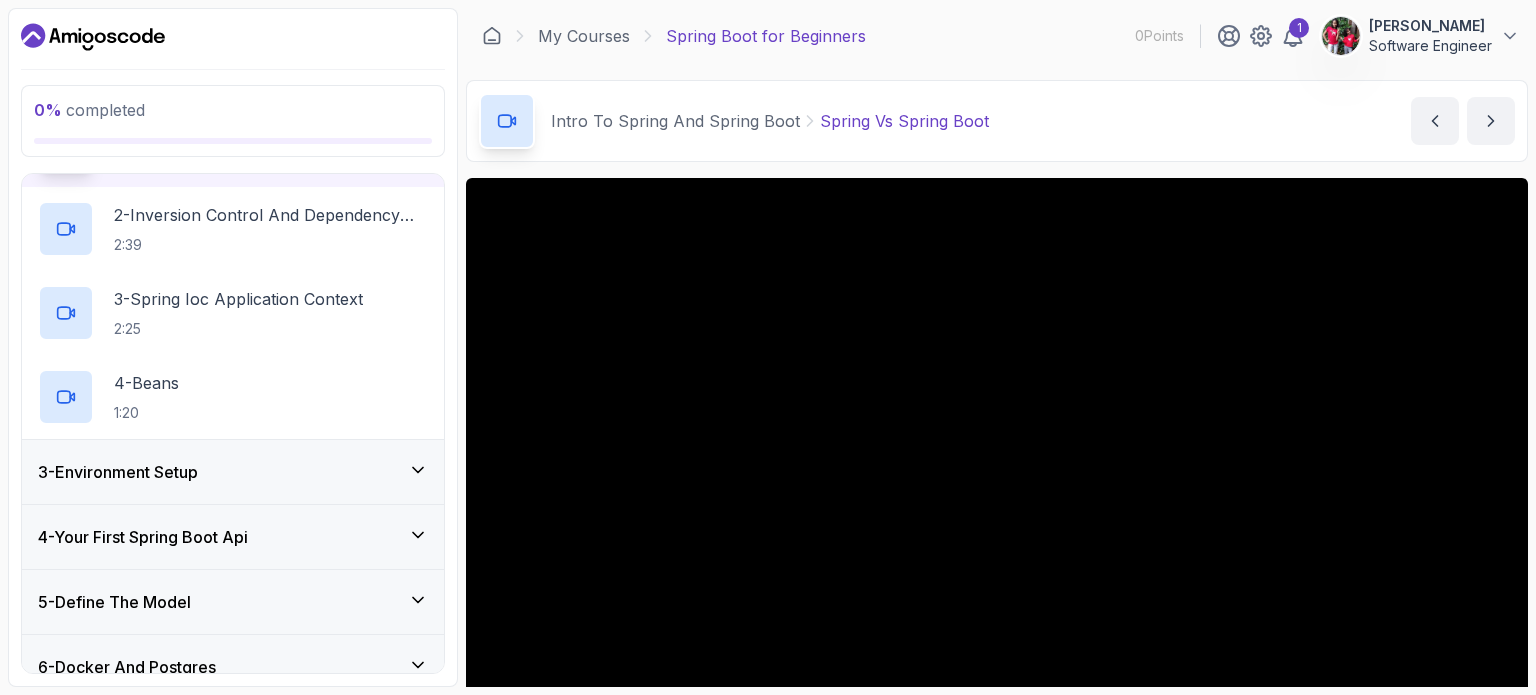 click on "4  -  Your First Spring Boot Api" at bounding box center [233, 537] 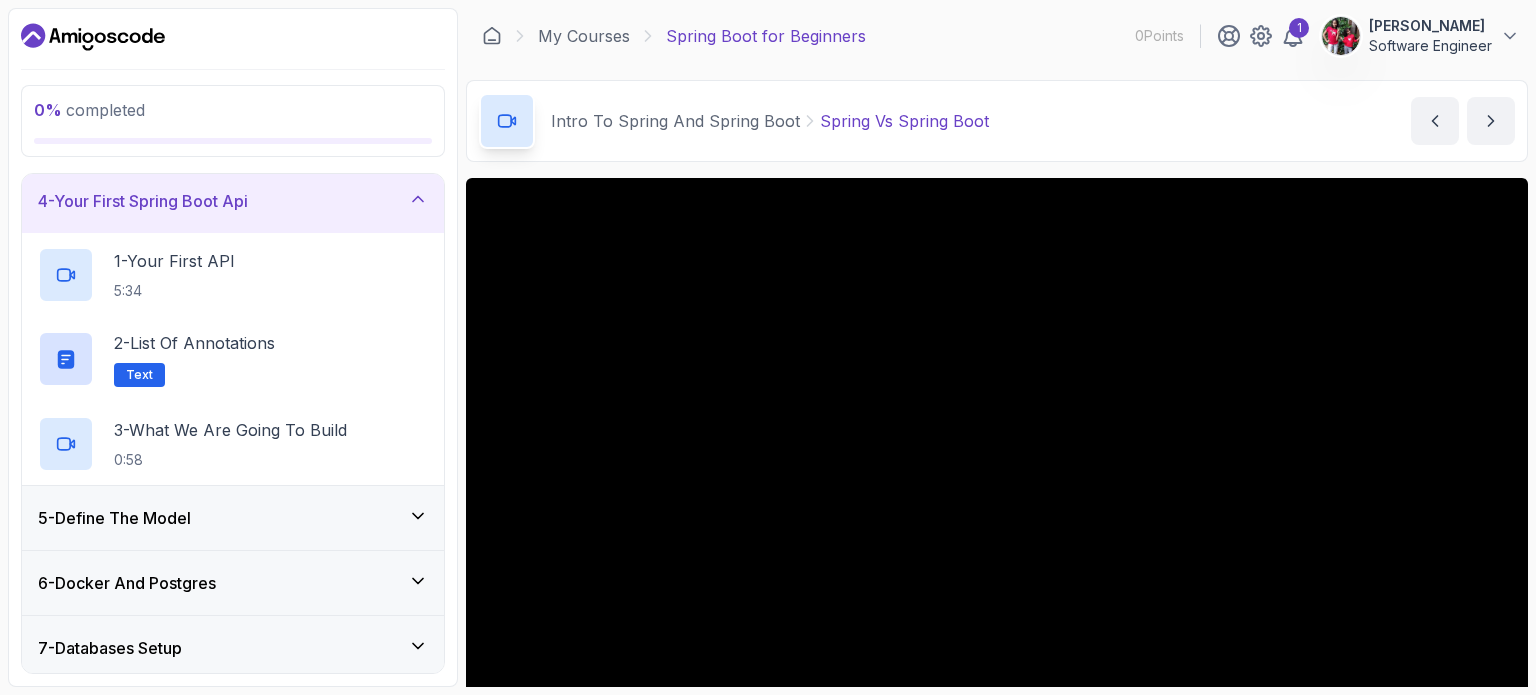 scroll, scrollTop: 136, scrollLeft: 0, axis: vertical 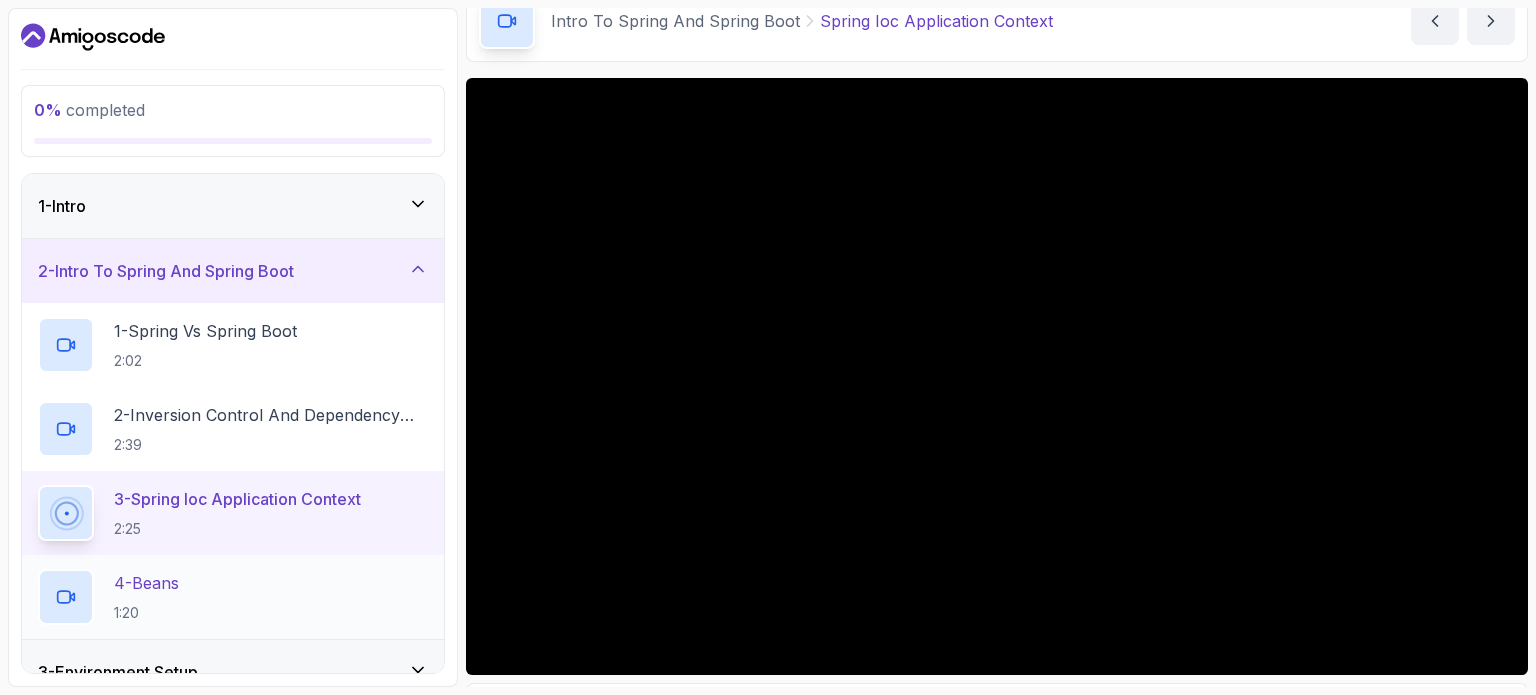 click on "4  -  Beans 1:20" at bounding box center [233, 597] 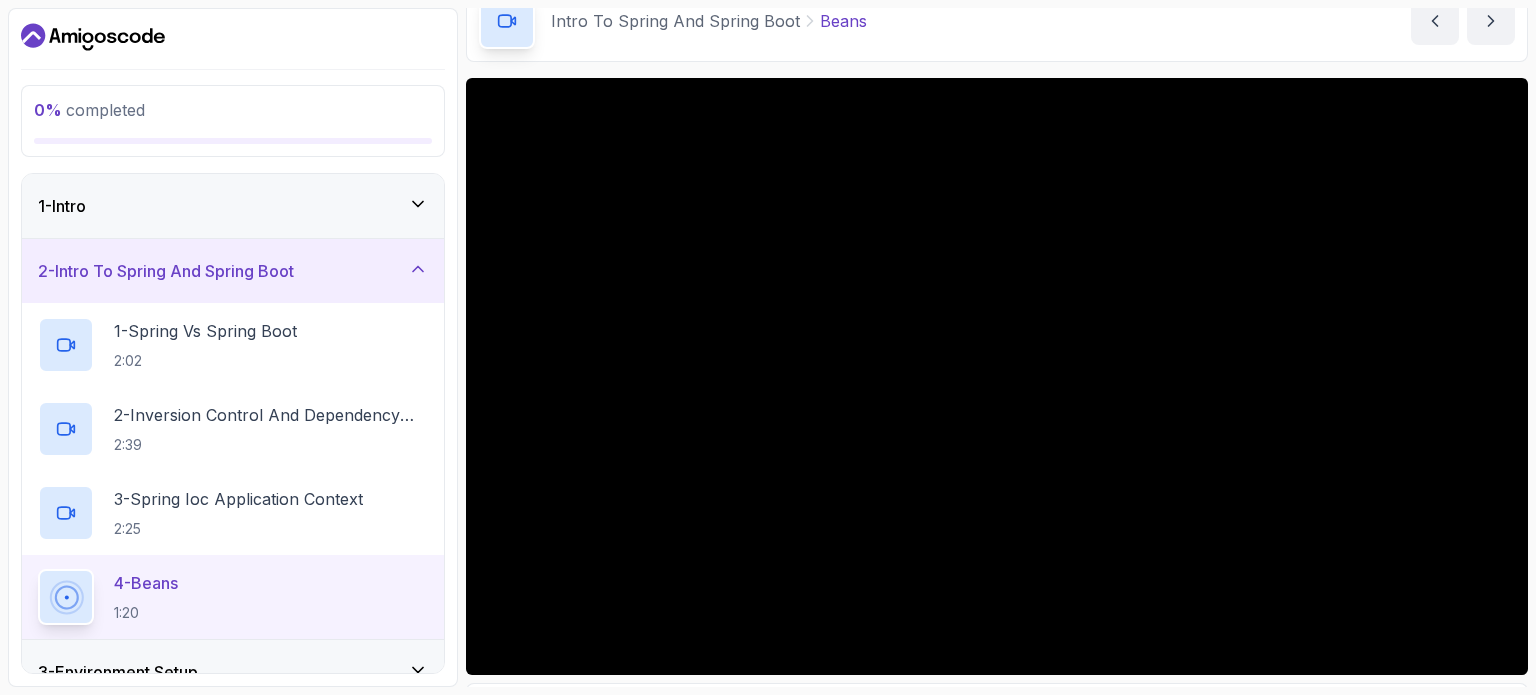 scroll, scrollTop: 100, scrollLeft: 0, axis: vertical 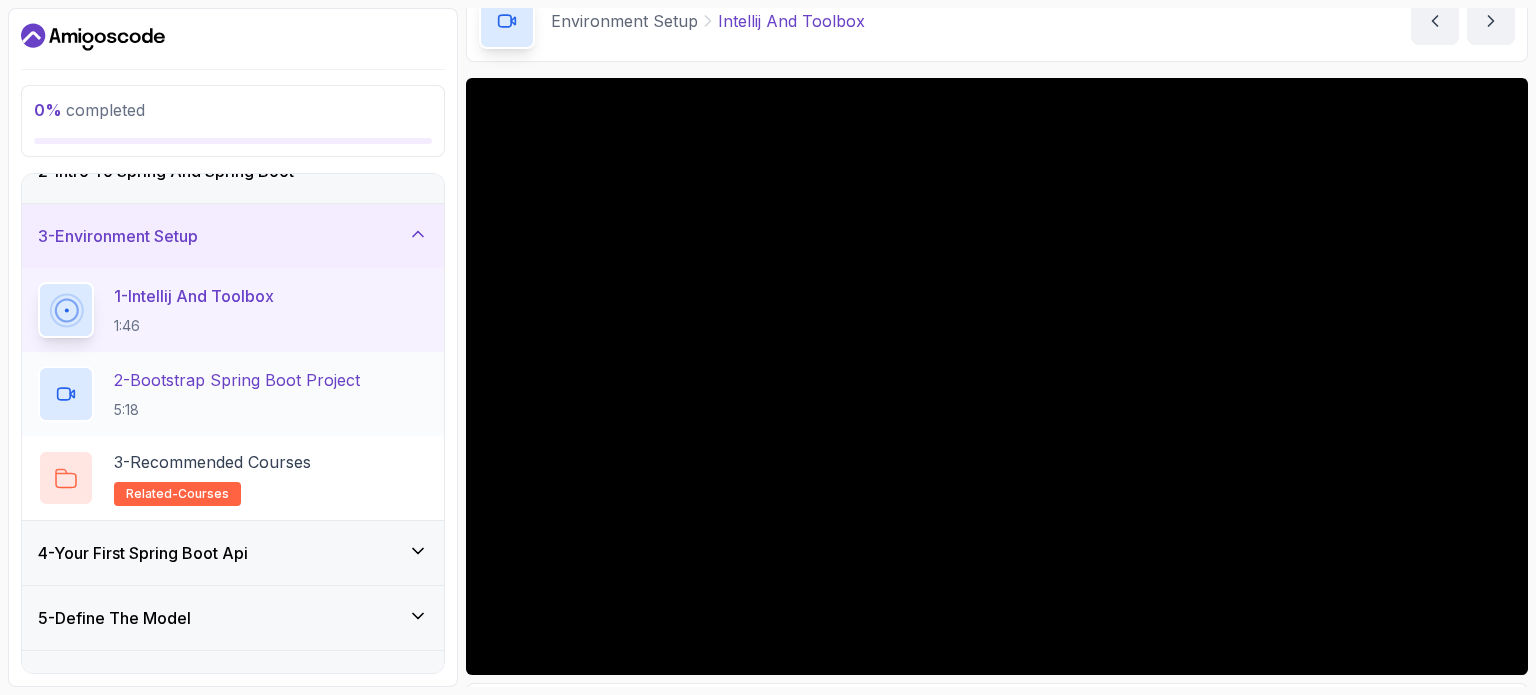 click on "2  -  Bootstrap Spring Boot Project 5:18" at bounding box center (237, 394) 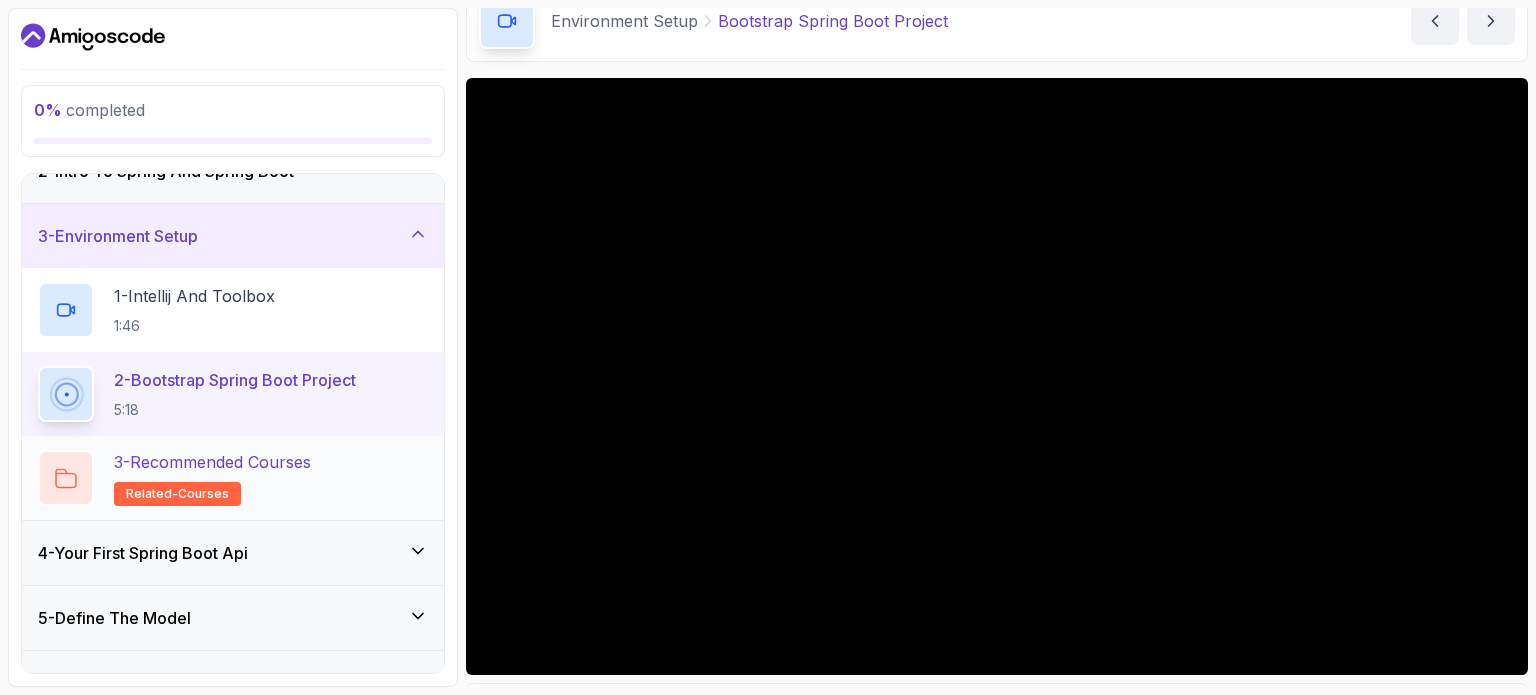 scroll, scrollTop: 0, scrollLeft: 0, axis: both 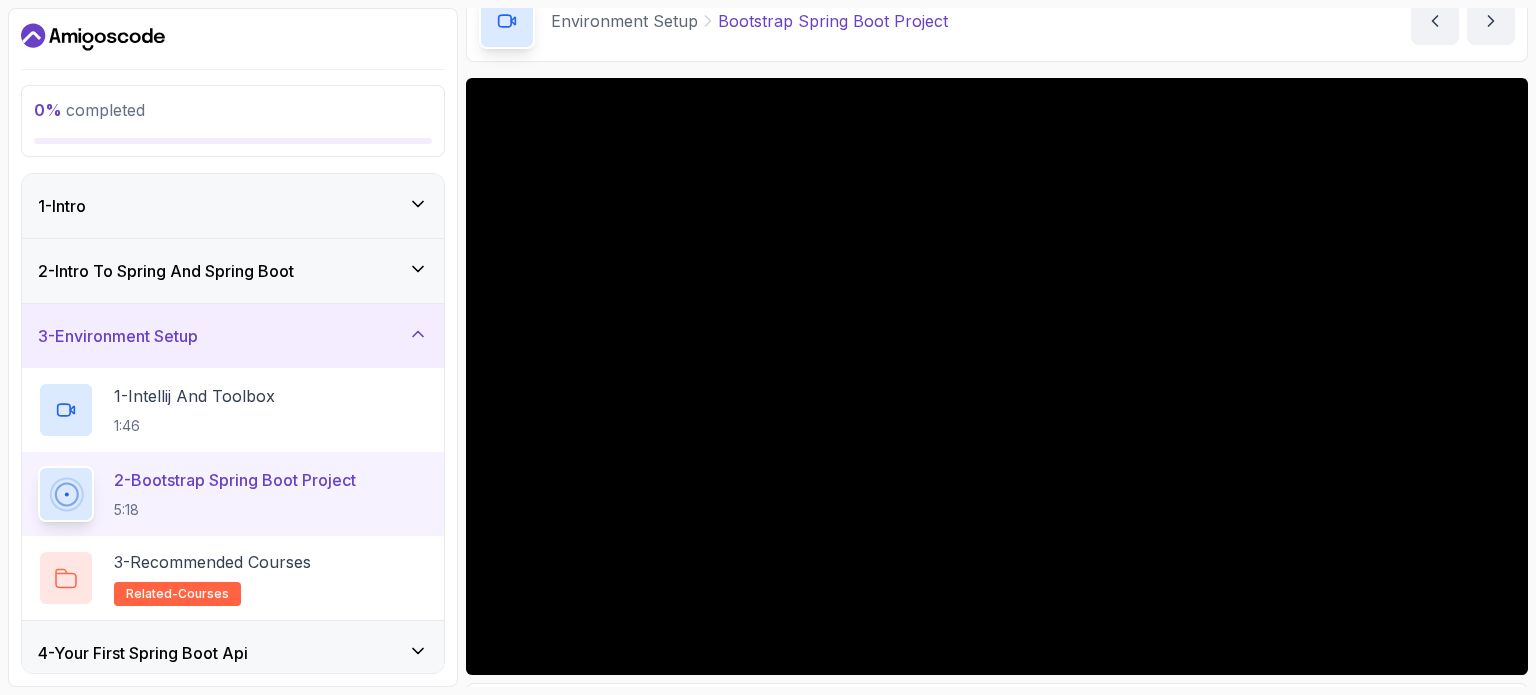 click 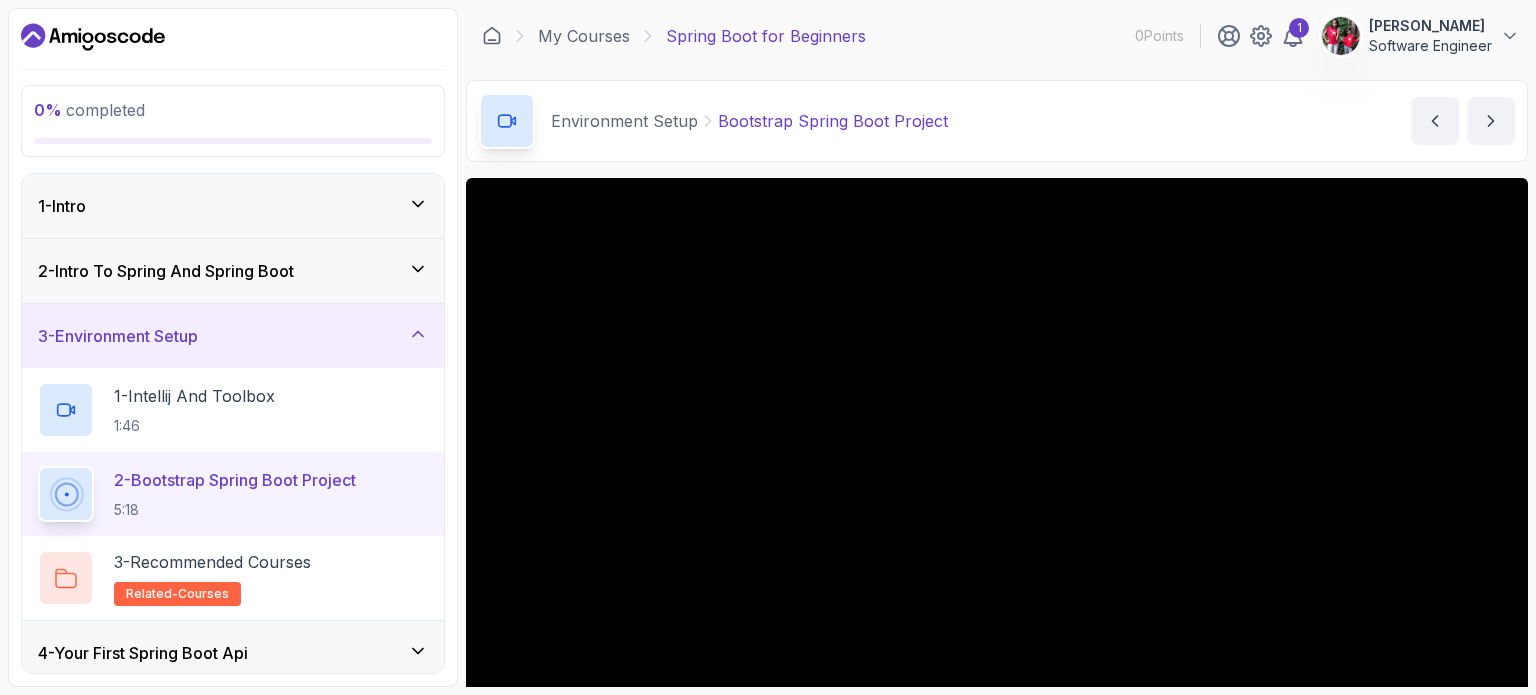 scroll, scrollTop: 0, scrollLeft: 0, axis: both 